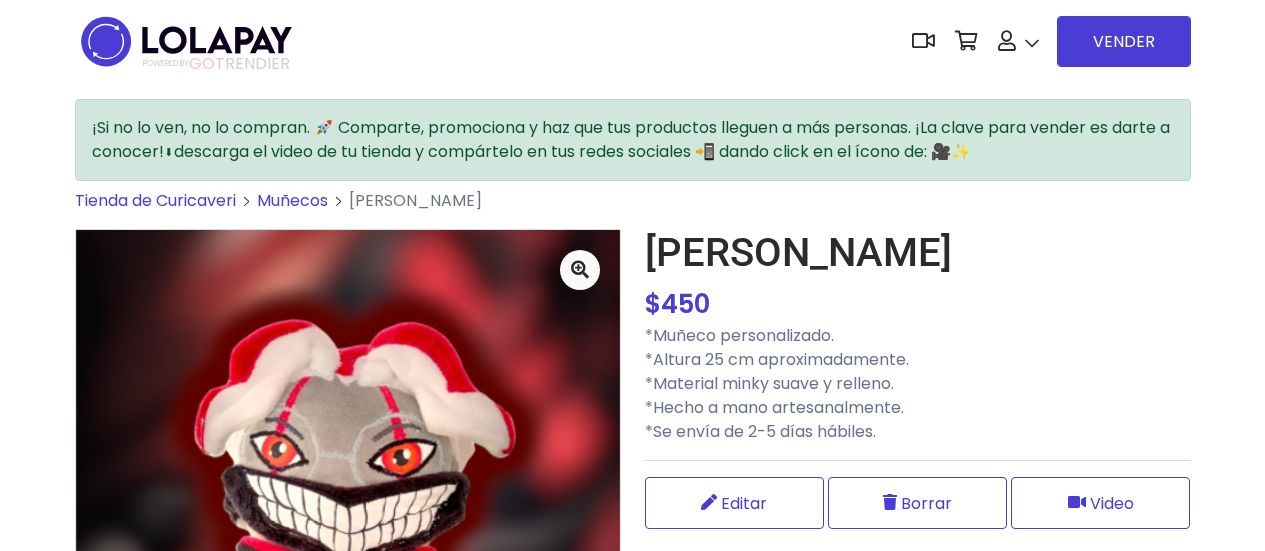 scroll, scrollTop: 0, scrollLeft: 0, axis: both 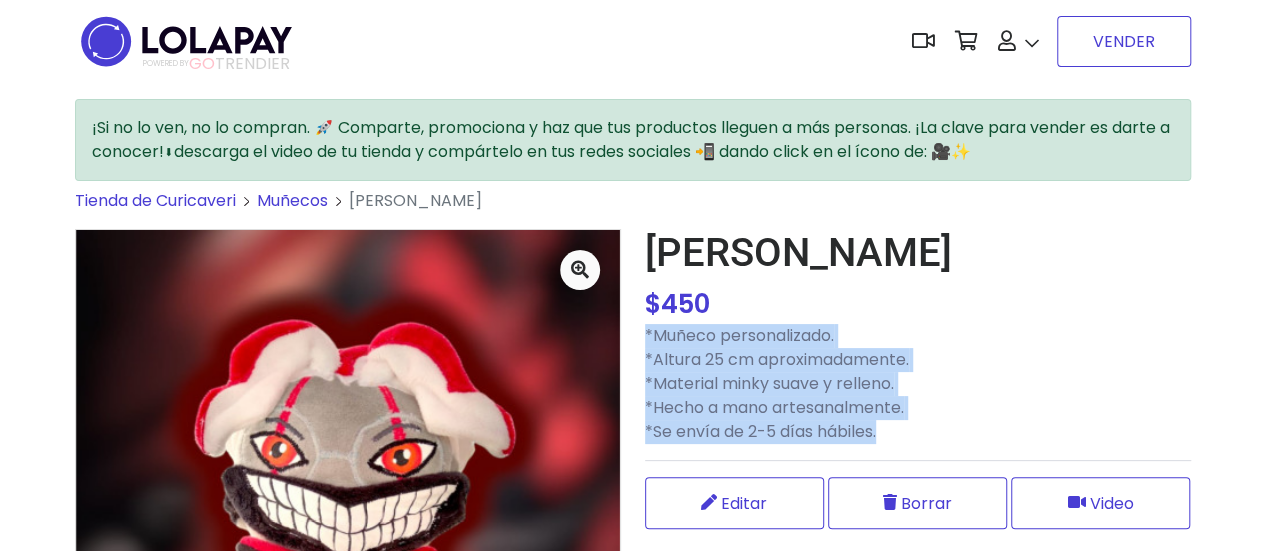 click on "VENDER" at bounding box center (1124, 41) 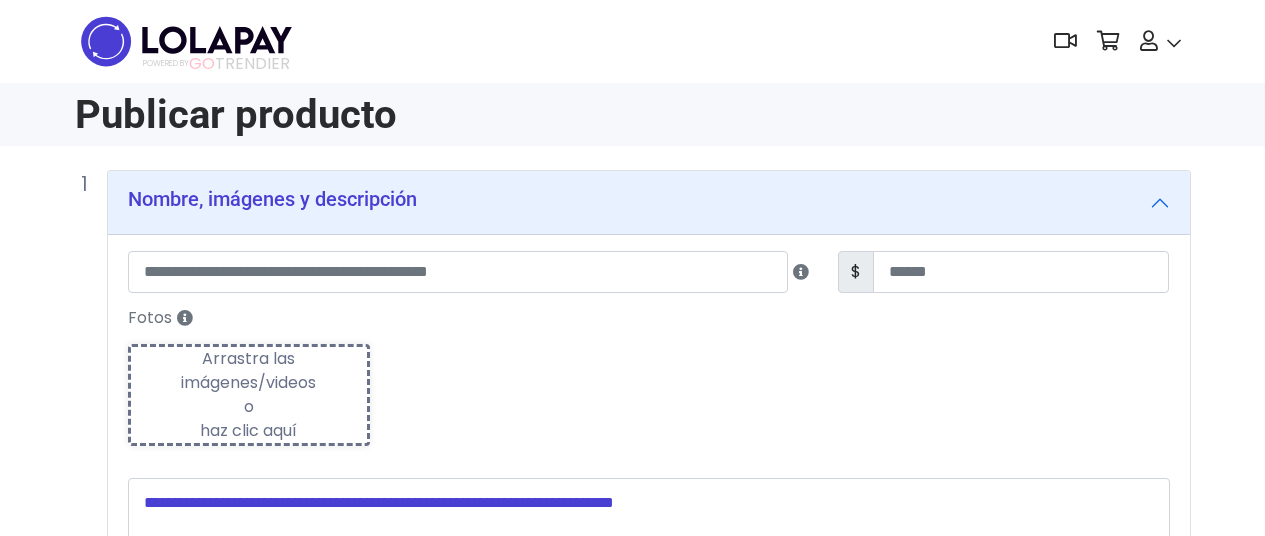 scroll, scrollTop: 0, scrollLeft: 0, axis: both 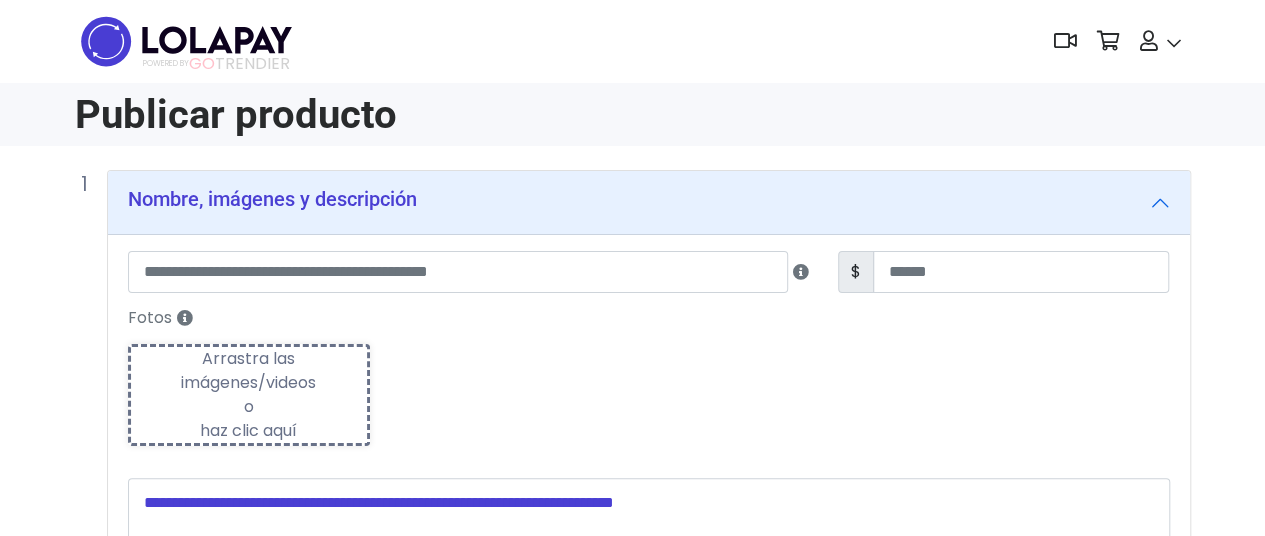 click on "Arrastra las
imágenes/videos
o
haz clic aquí" at bounding box center (249, 395) 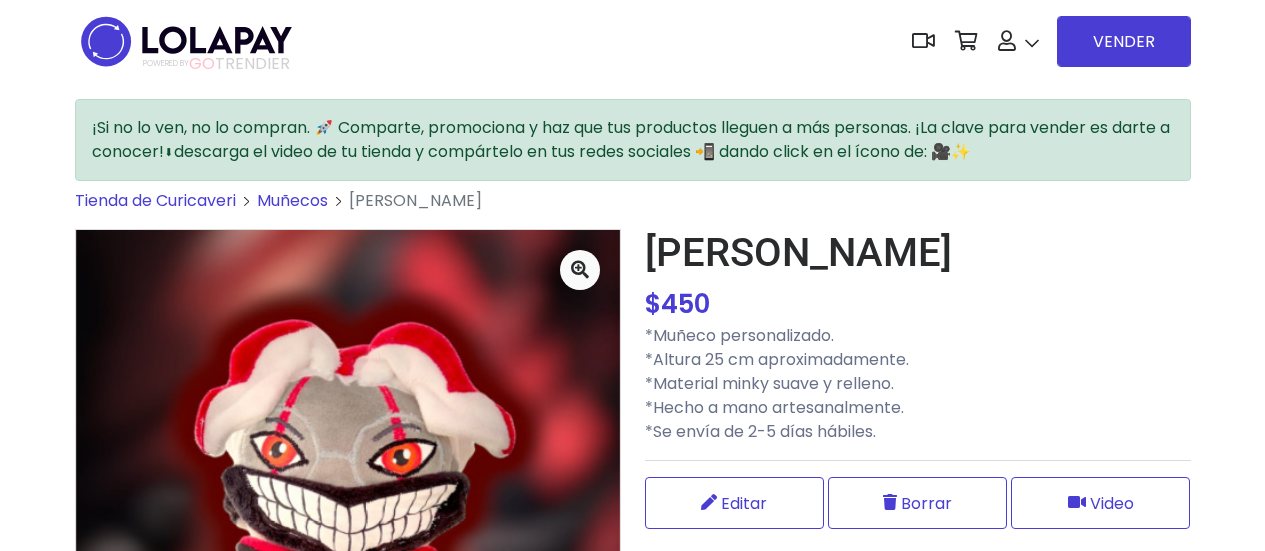 scroll, scrollTop: 0, scrollLeft: 0, axis: both 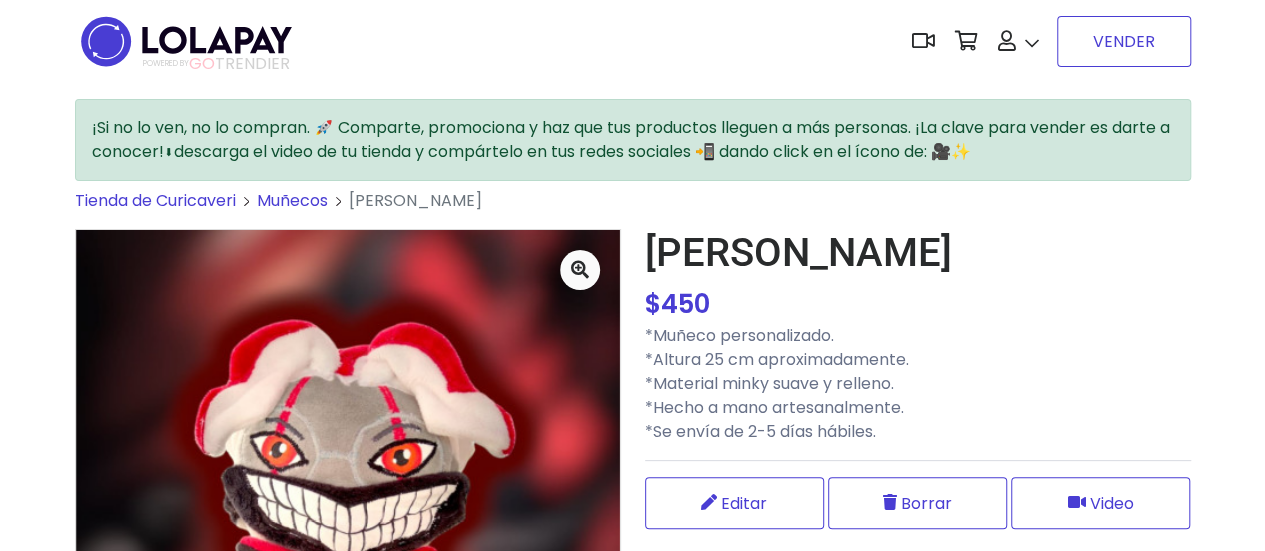 click on "VENDER" at bounding box center (1124, 41) 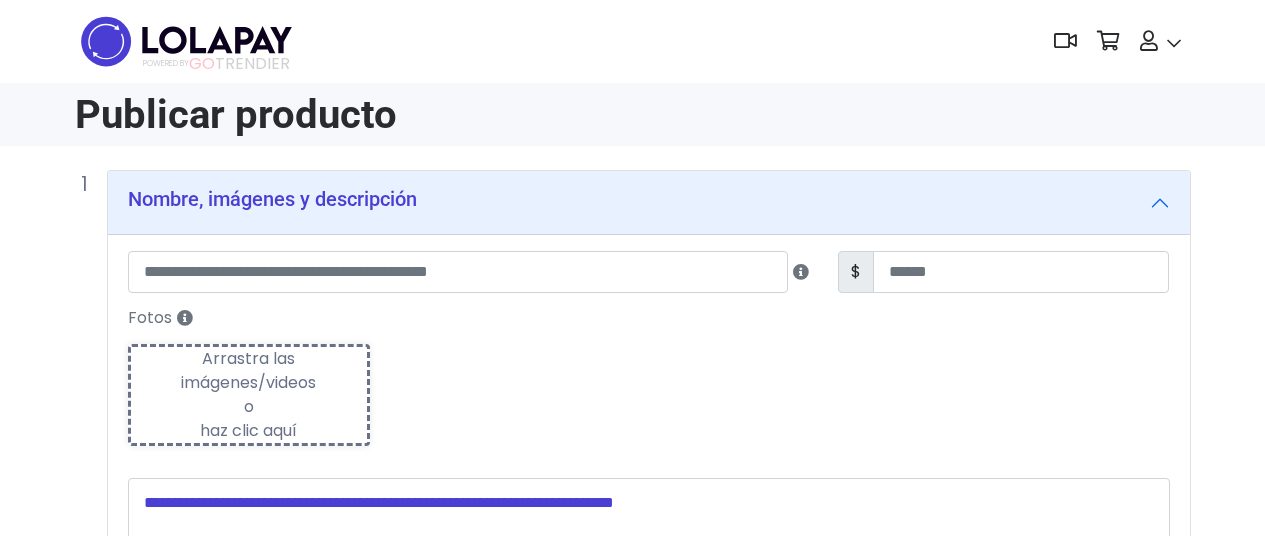 scroll, scrollTop: 0, scrollLeft: 0, axis: both 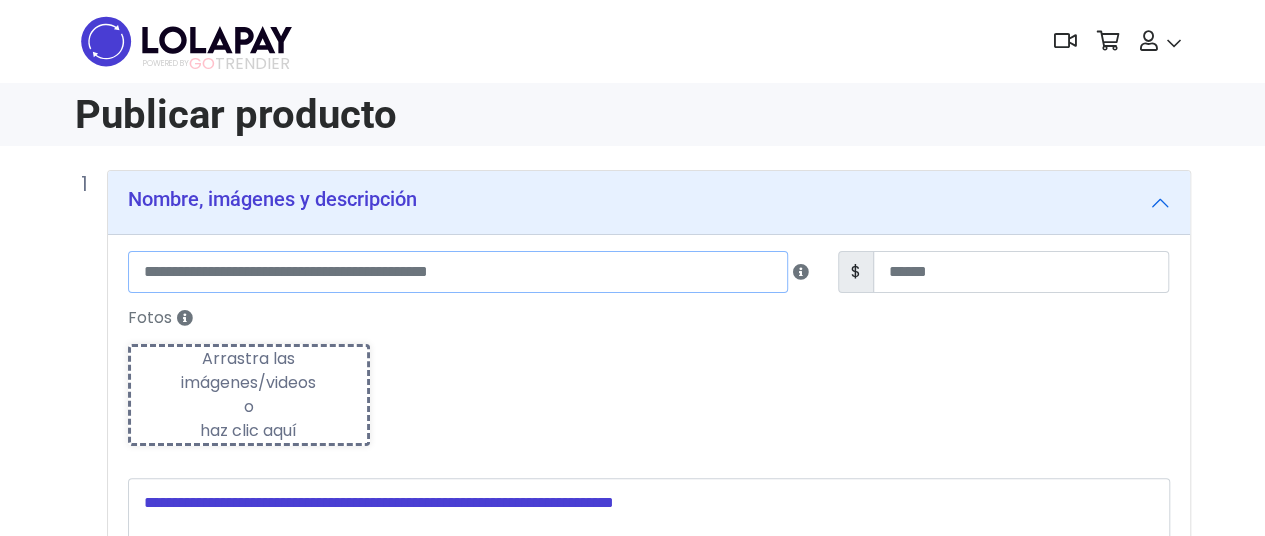 click at bounding box center [458, 272] 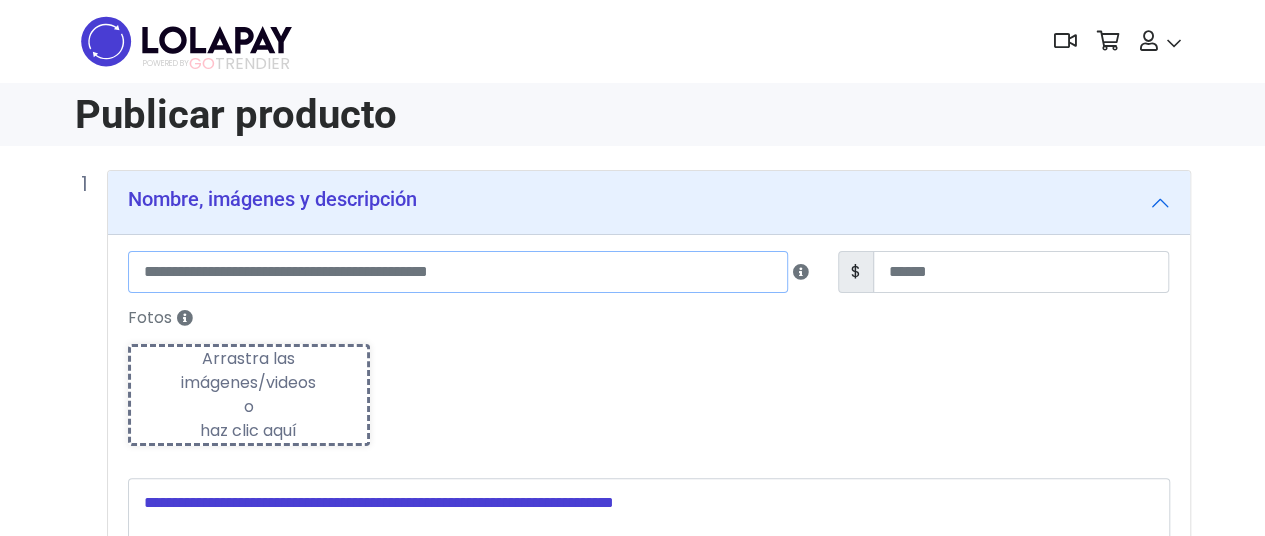 type on "*" 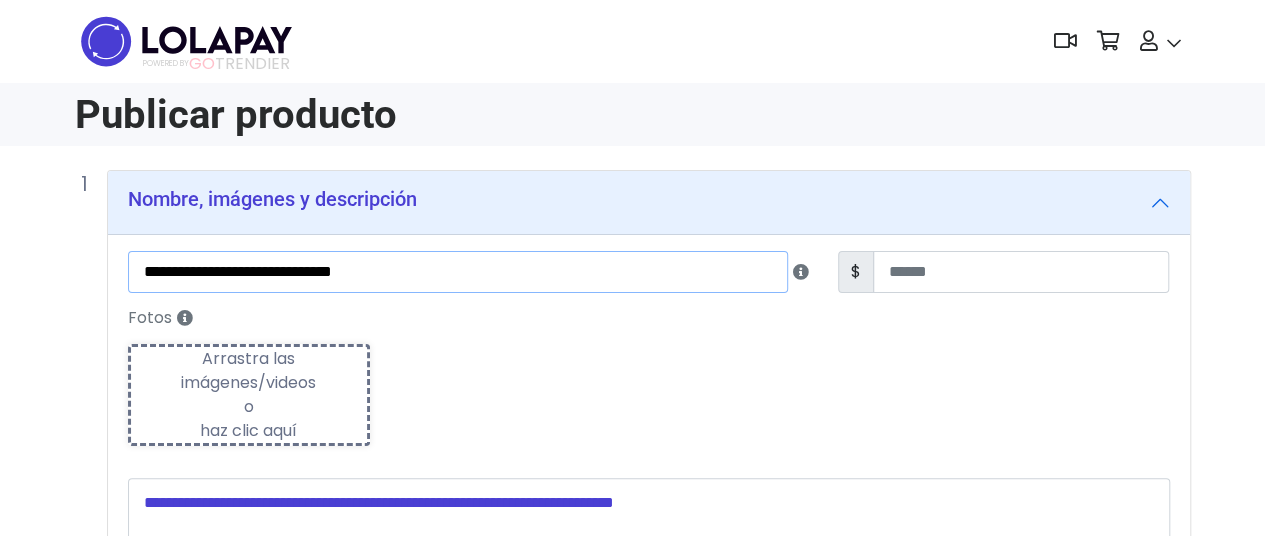 type on "**********" 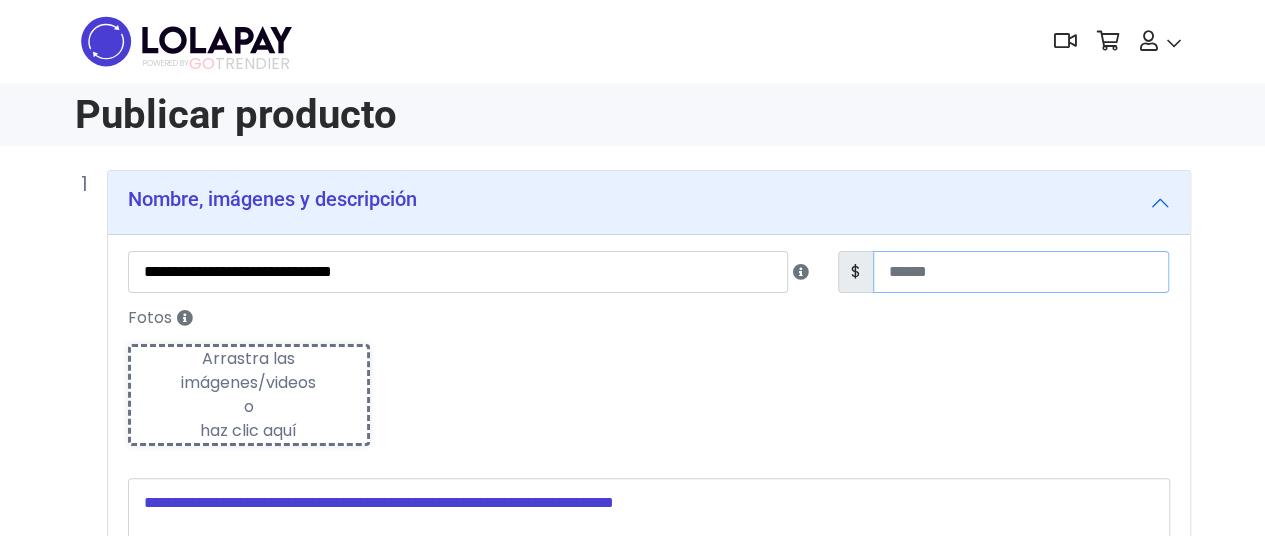 click at bounding box center [1021, 272] 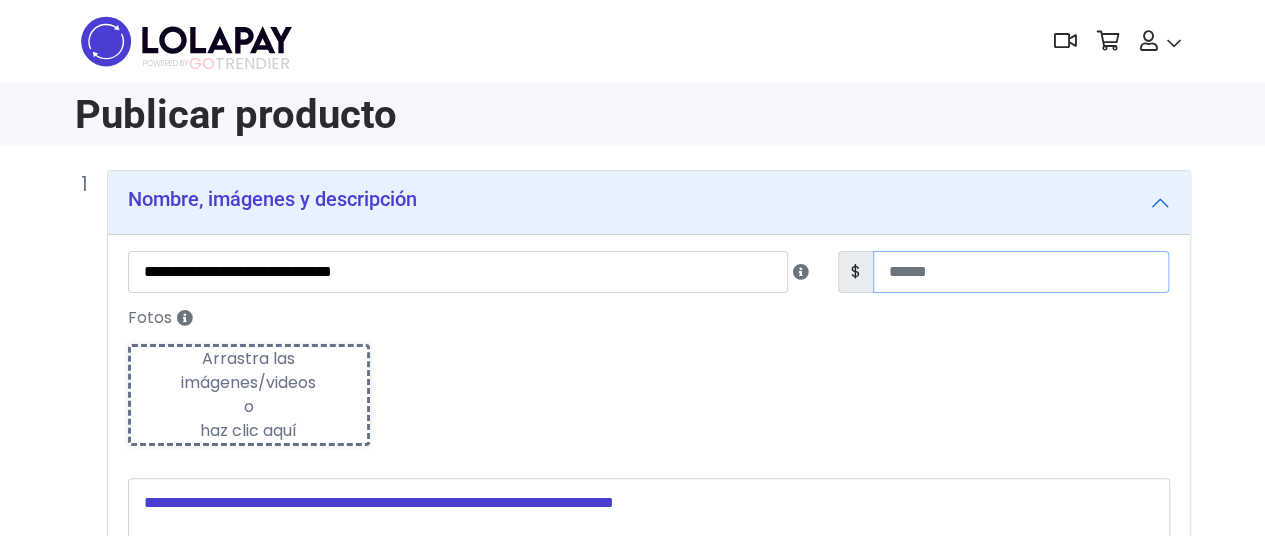 type on "*" 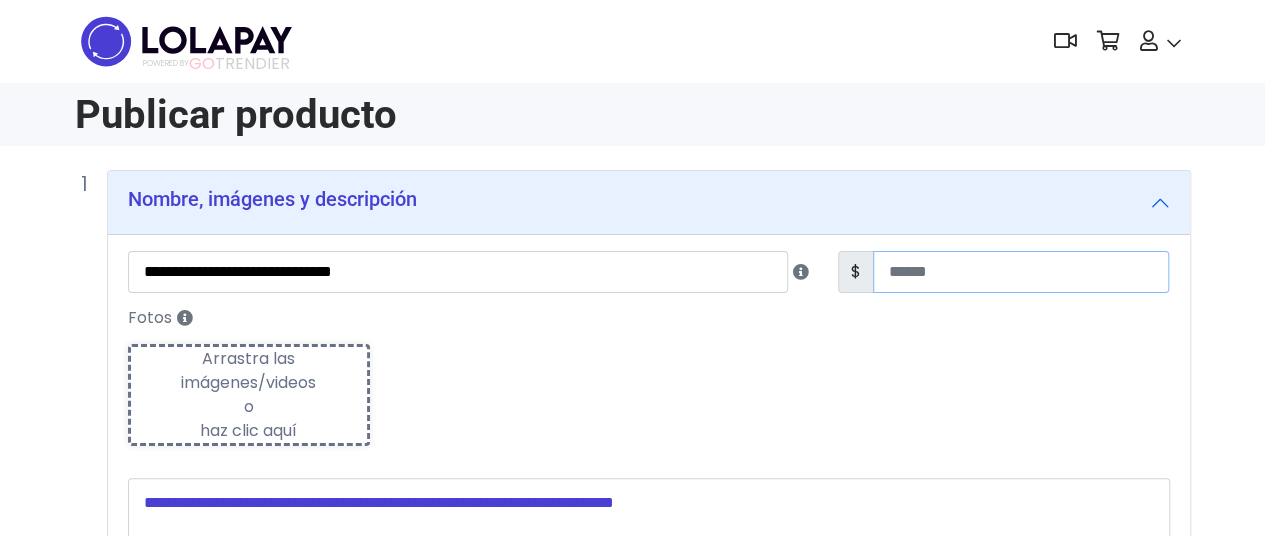 type on "***" 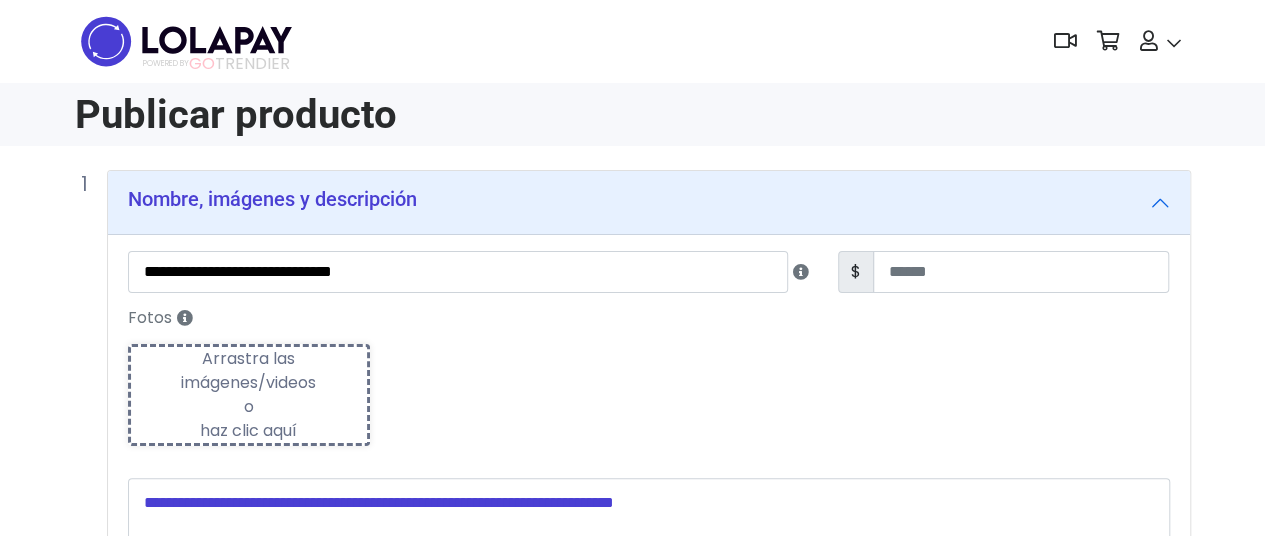 click on "Arrastra las
imágenes/videos
o
haz clic aquí" at bounding box center [249, 395] 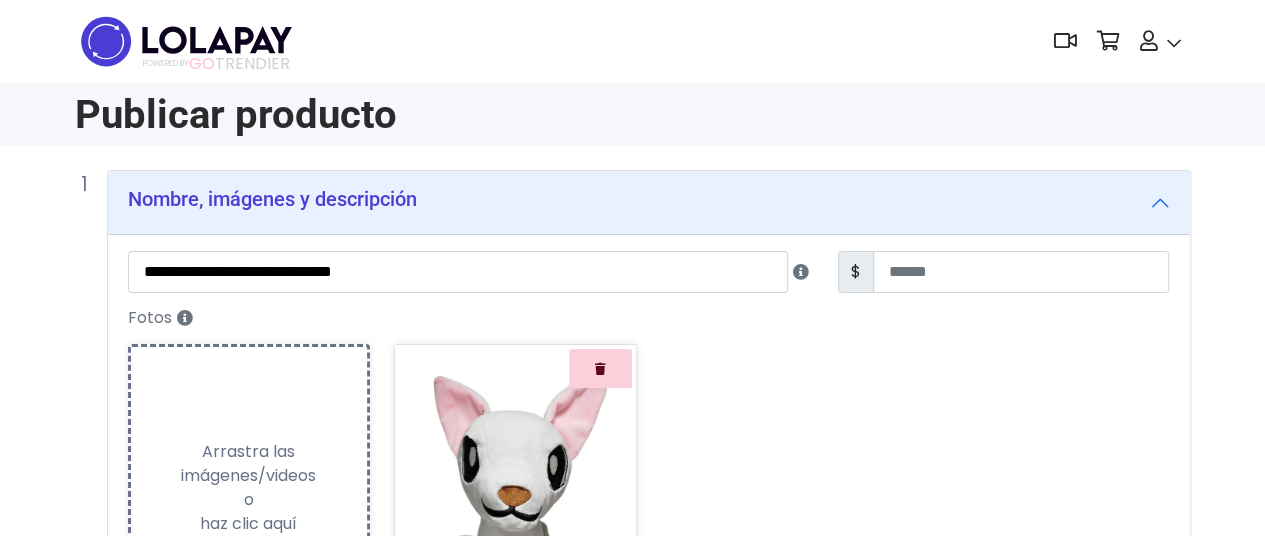 scroll, scrollTop: 300, scrollLeft: 0, axis: vertical 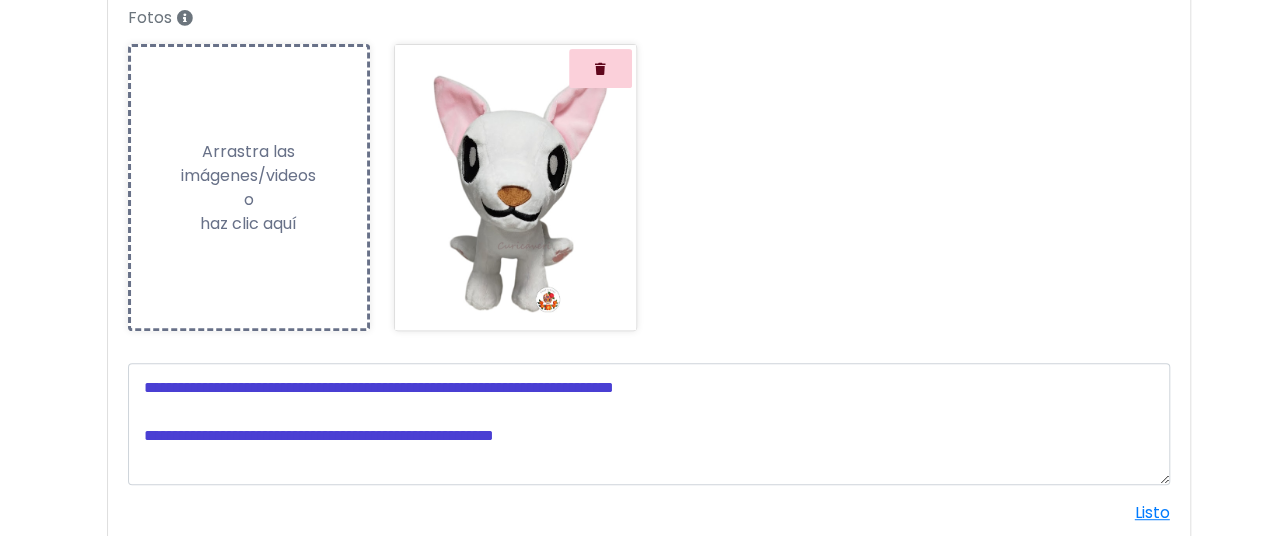 click on "Arrastra las
imágenes/videos
o
haz clic aquí" at bounding box center (249, 188) 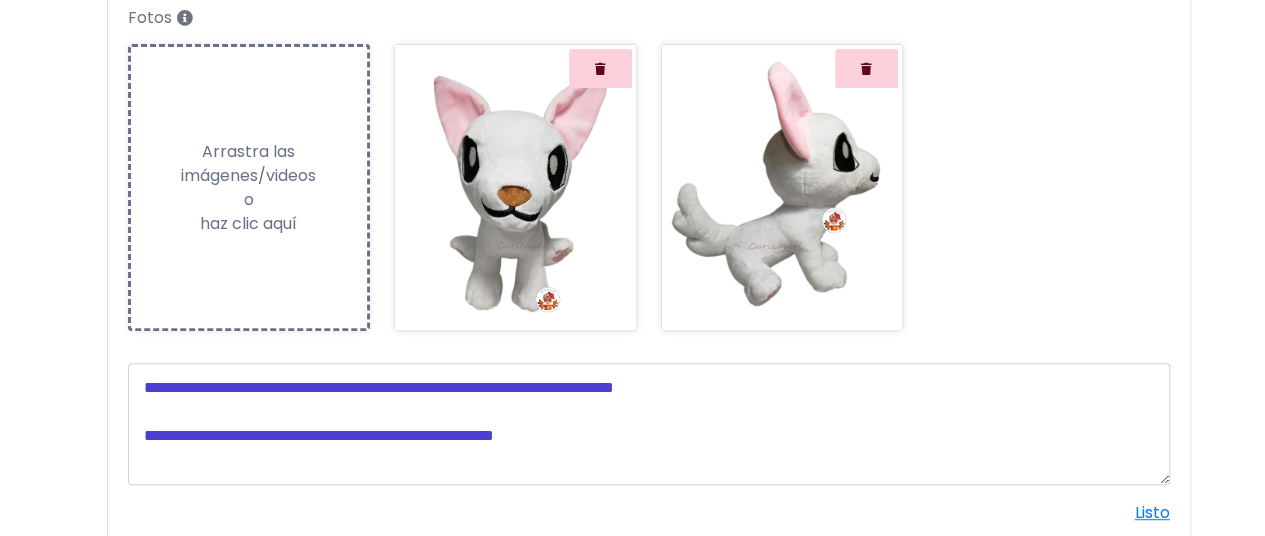 click on "Subiendo
Arrastra las
imágenes/videos
o
haz clic aquí" at bounding box center (249, 187) 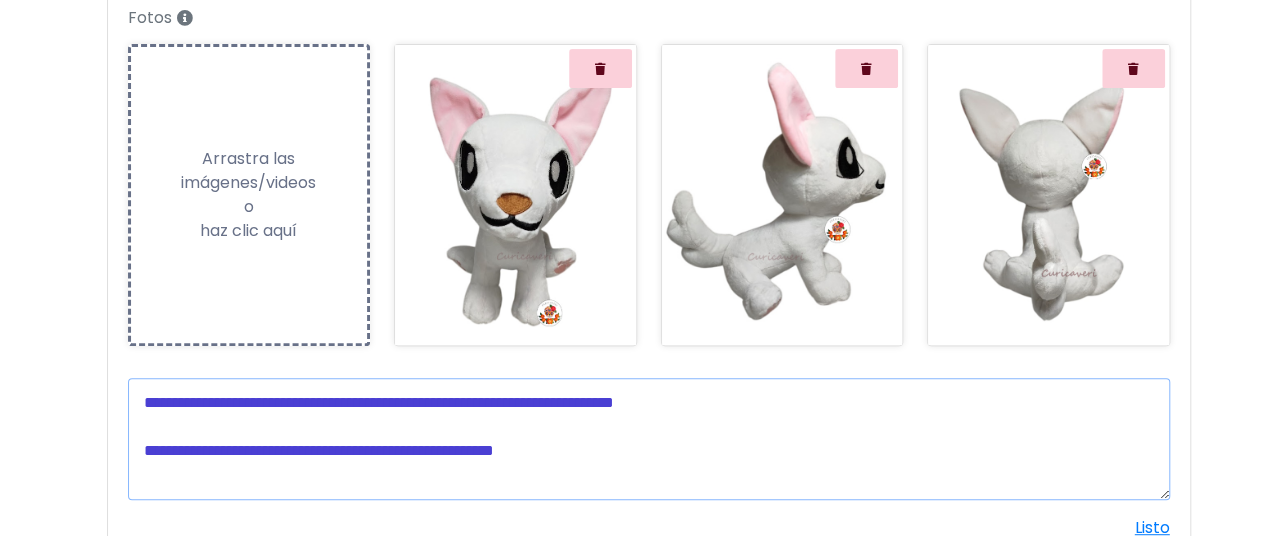 click at bounding box center [649, 439] 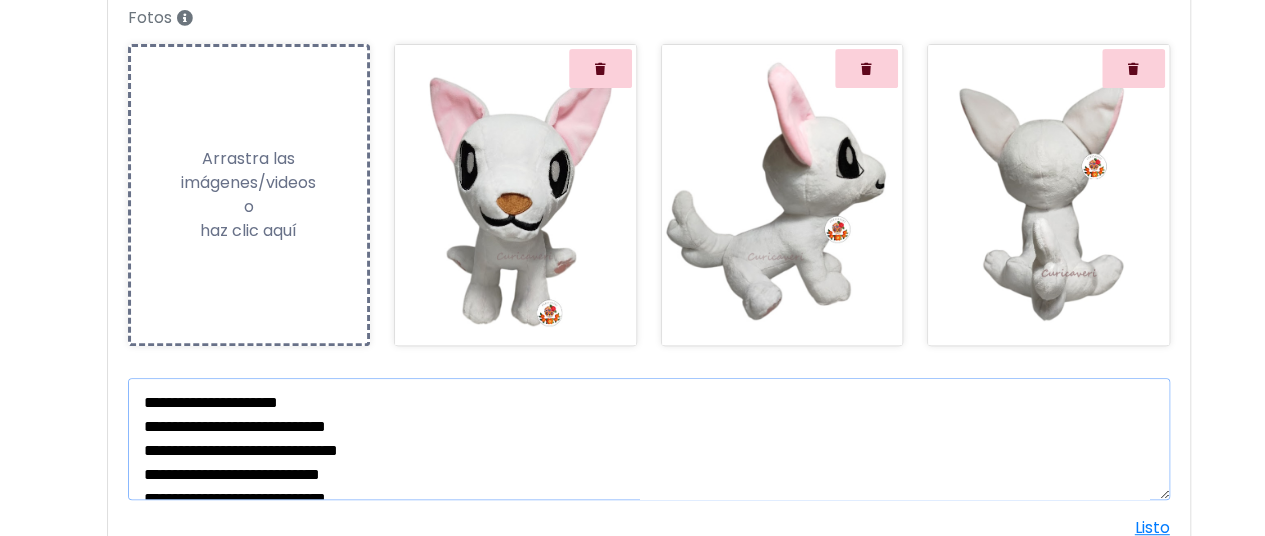 scroll, scrollTop: 10, scrollLeft: 0, axis: vertical 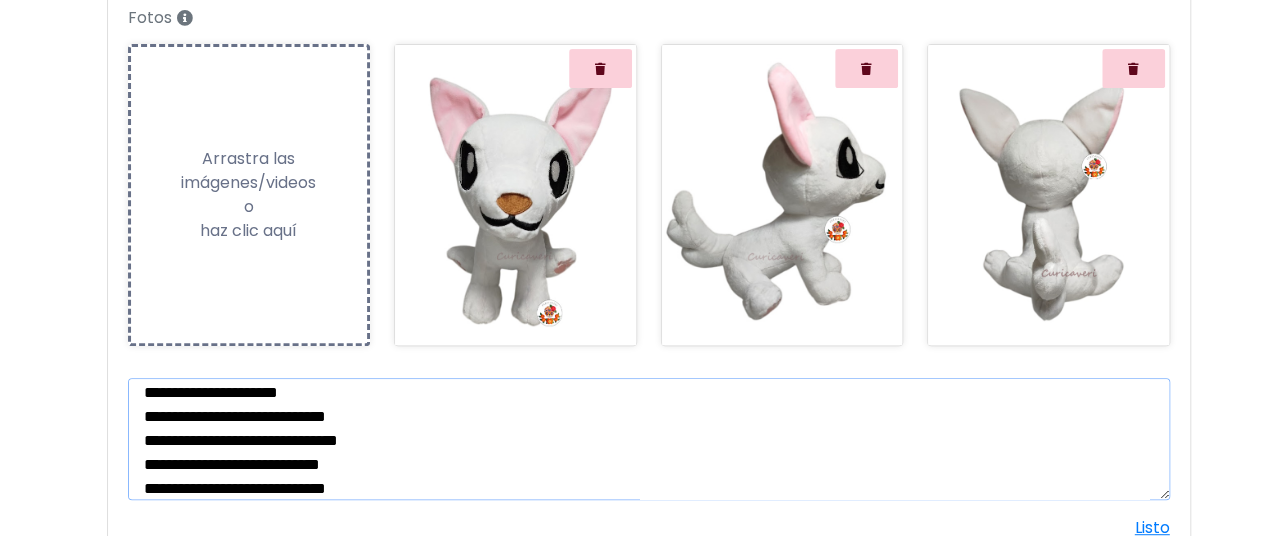 drag, startPoint x: 212, startPoint y: 391, endPoint x: 150, endPoint y: 395, distance: 62.1289 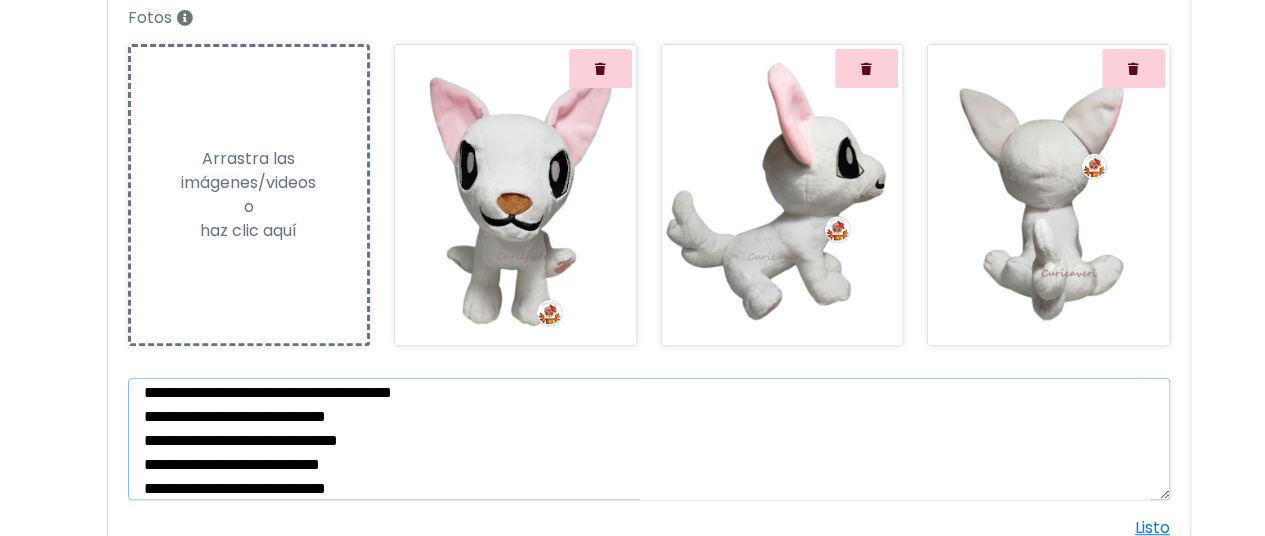 click on "**********" at bounding box center (649, 438) 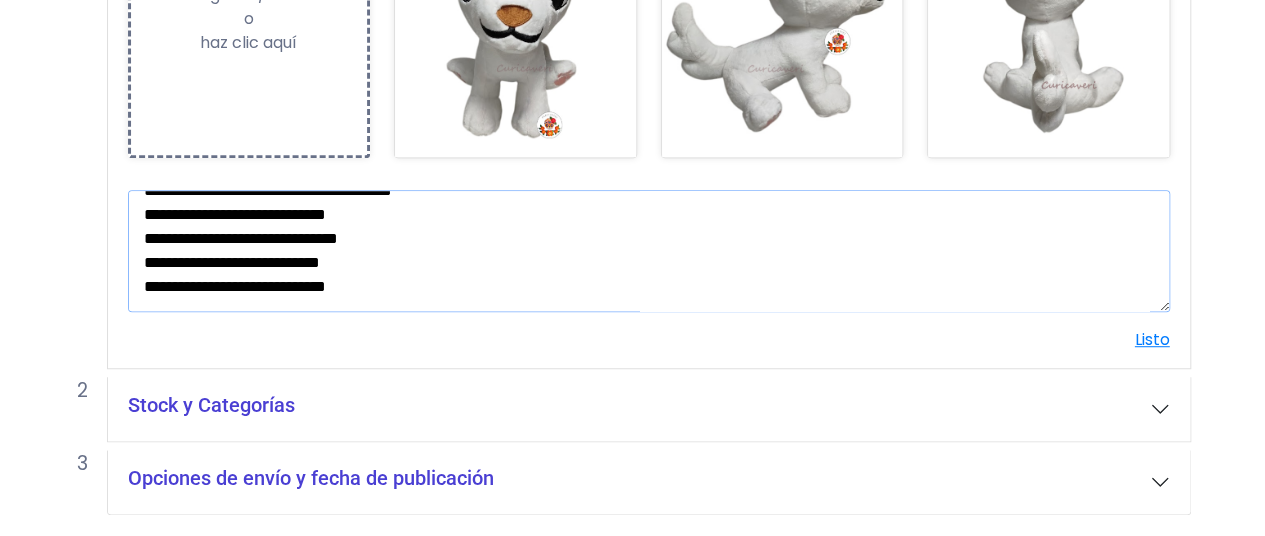 scroll, scrollTop: 552, scrollLeft: 0, axis: vertical 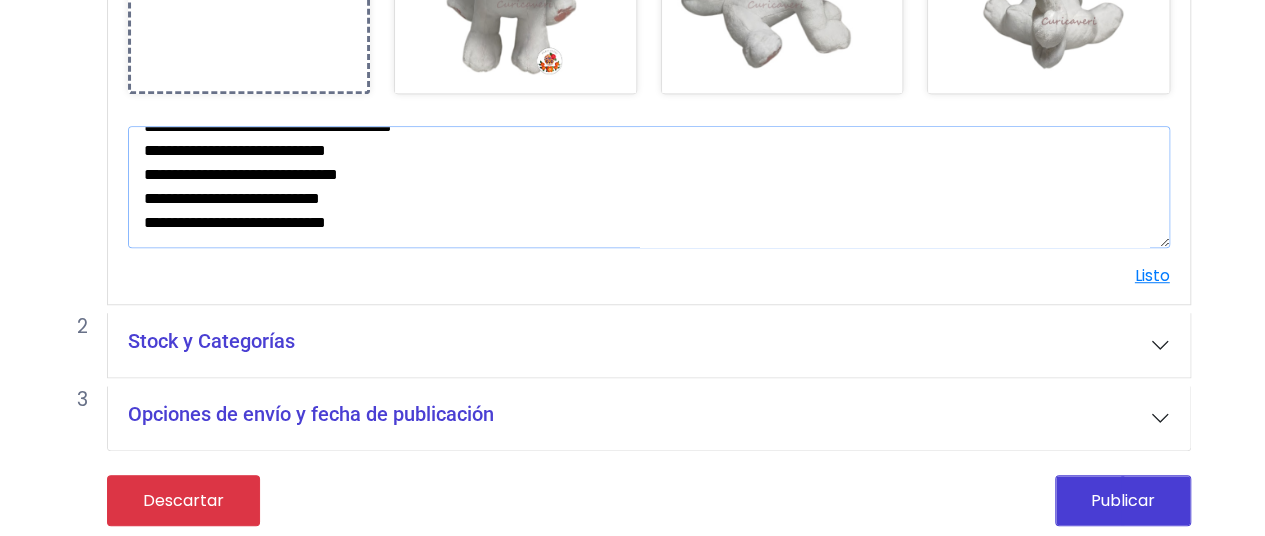 type on "**********" 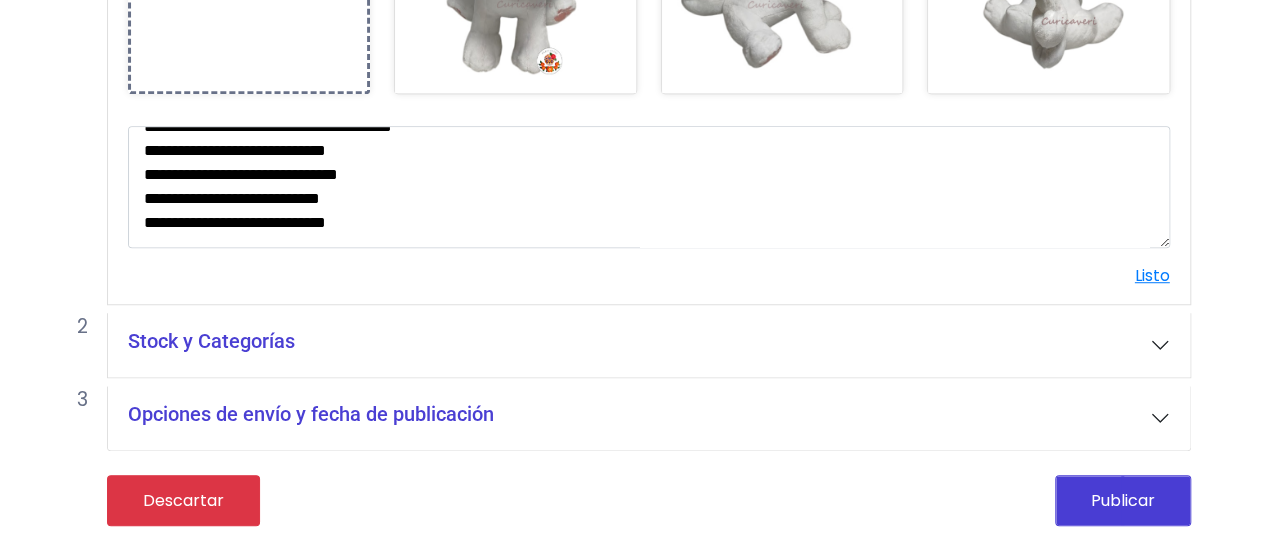 click on "Stock y Categorías" at bounding box center [649, 345] 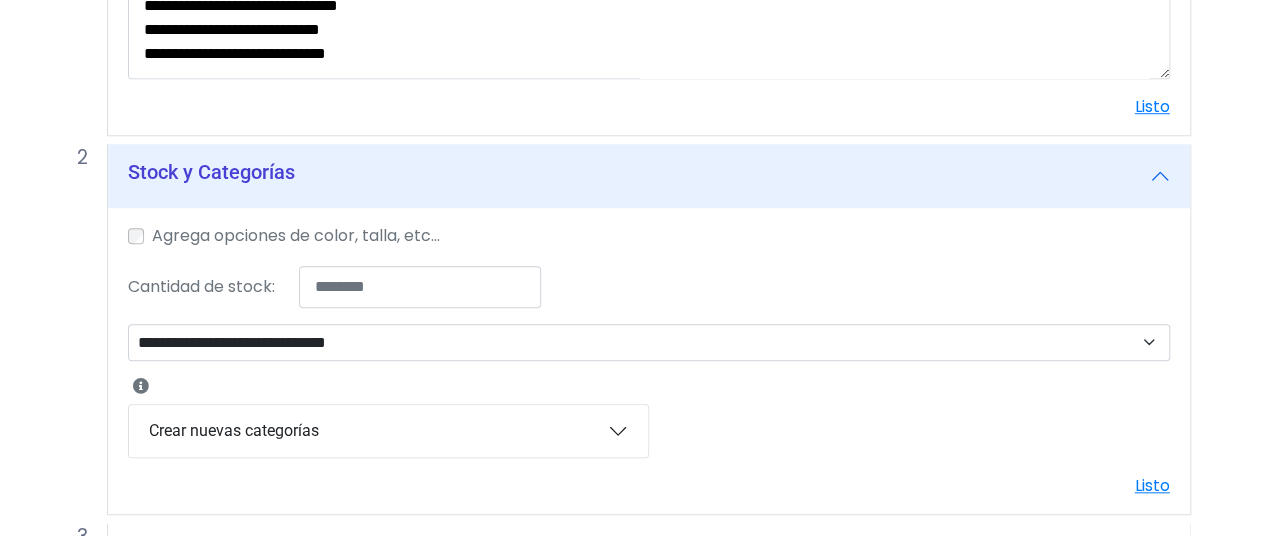 scroll, scrollTop: 852, scrollLeft: 0, axis: vertical 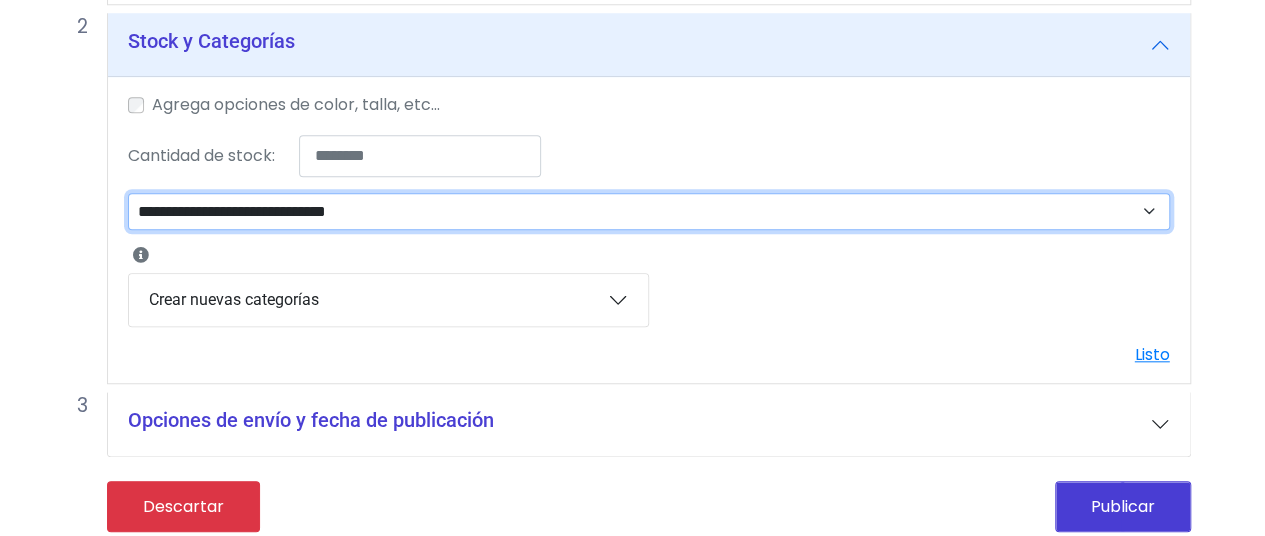 click on "**********" at bounding box center [649, 211] 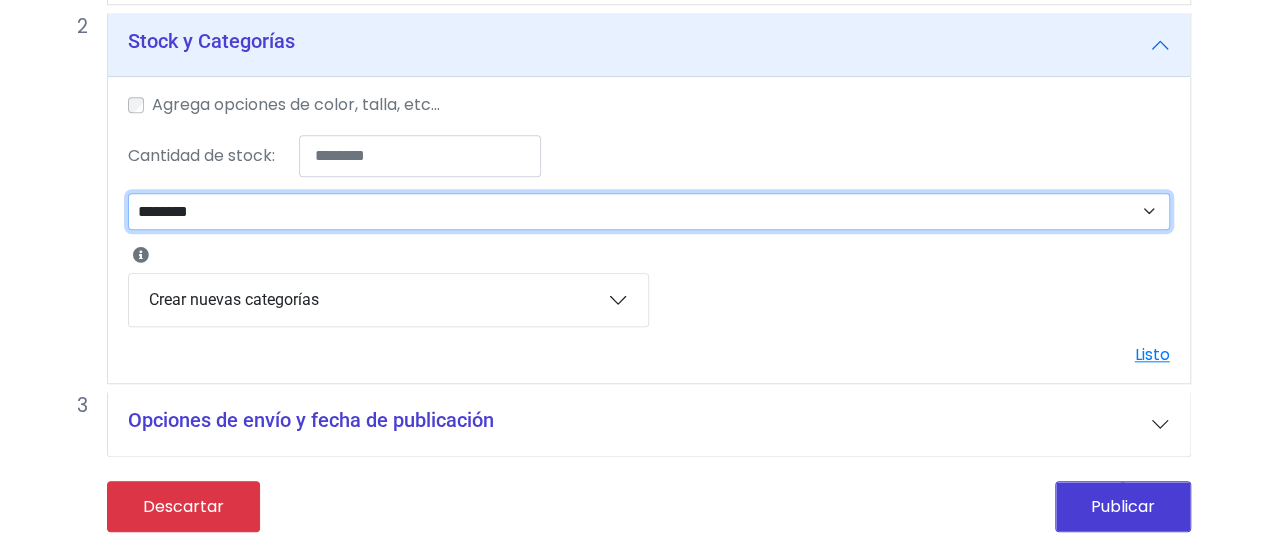 click on "**********" at bounding box center [649, 211] 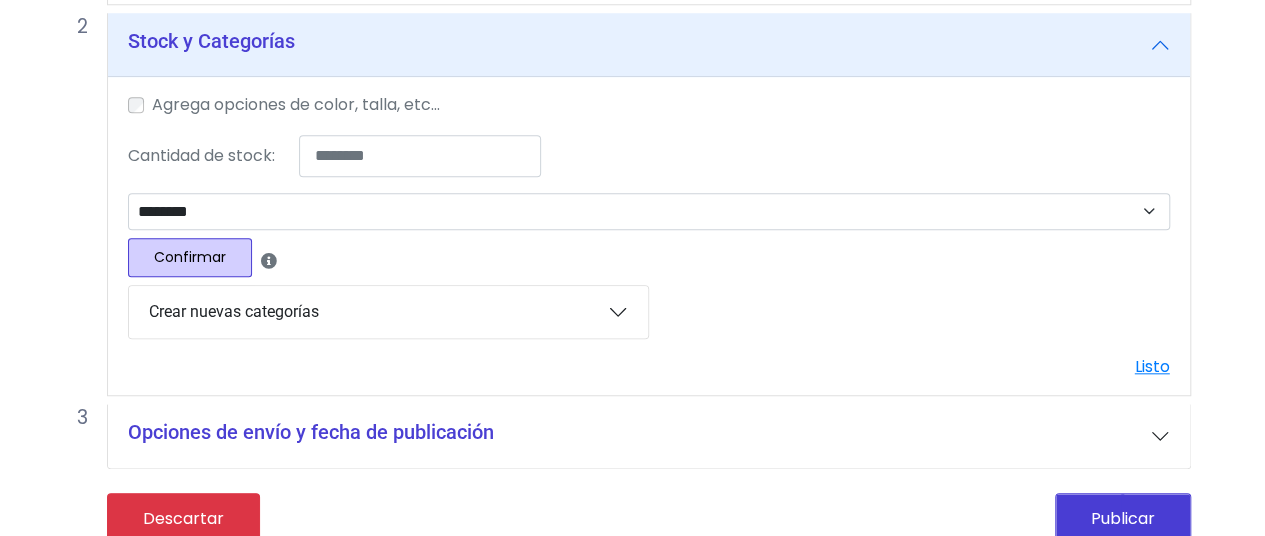 click on "Crear nuevas categorías" at bounding box center (388, 312) 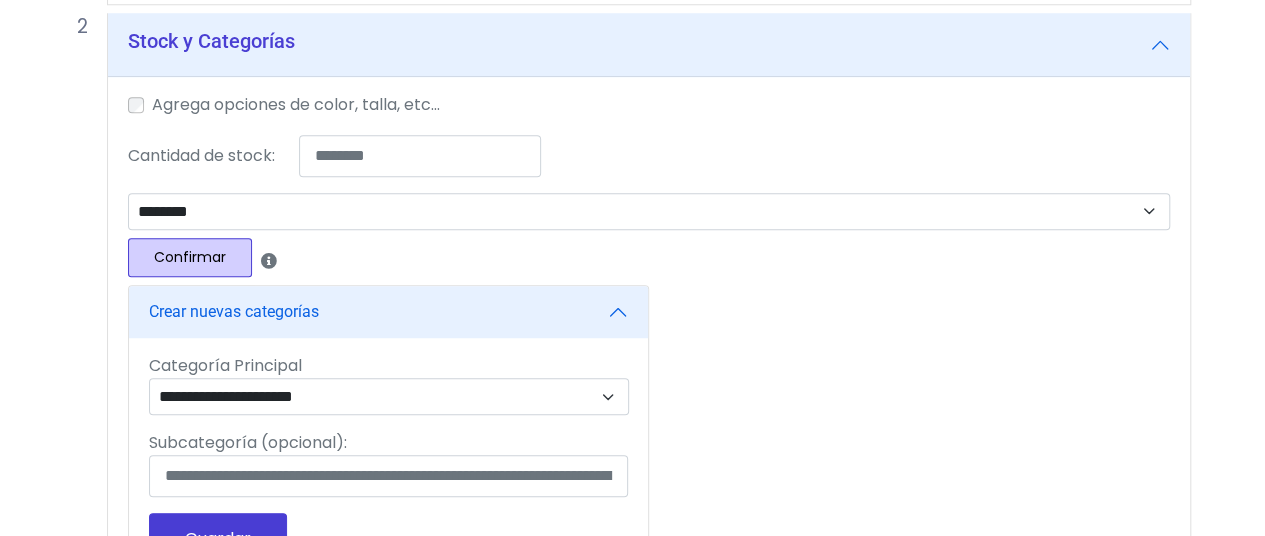 click on "Crear nuevas categorías" at bounding box center (388, 312) 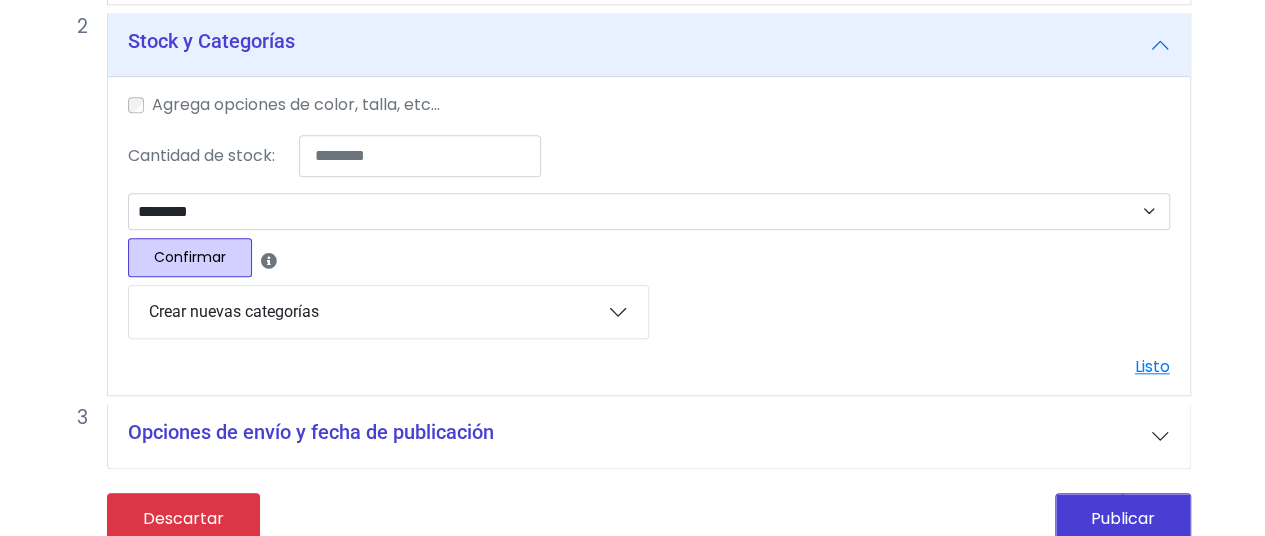 click on "Confirmar" at bounding box center (190, 257) 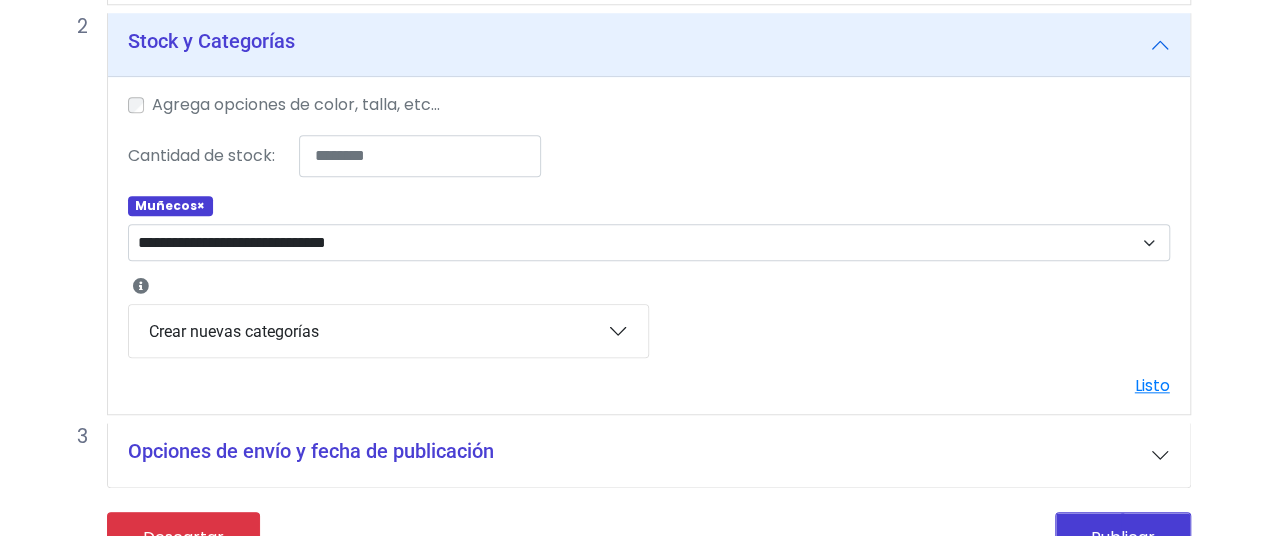 click on "Crear nuevas categorías" at bounding box center [388, 331] 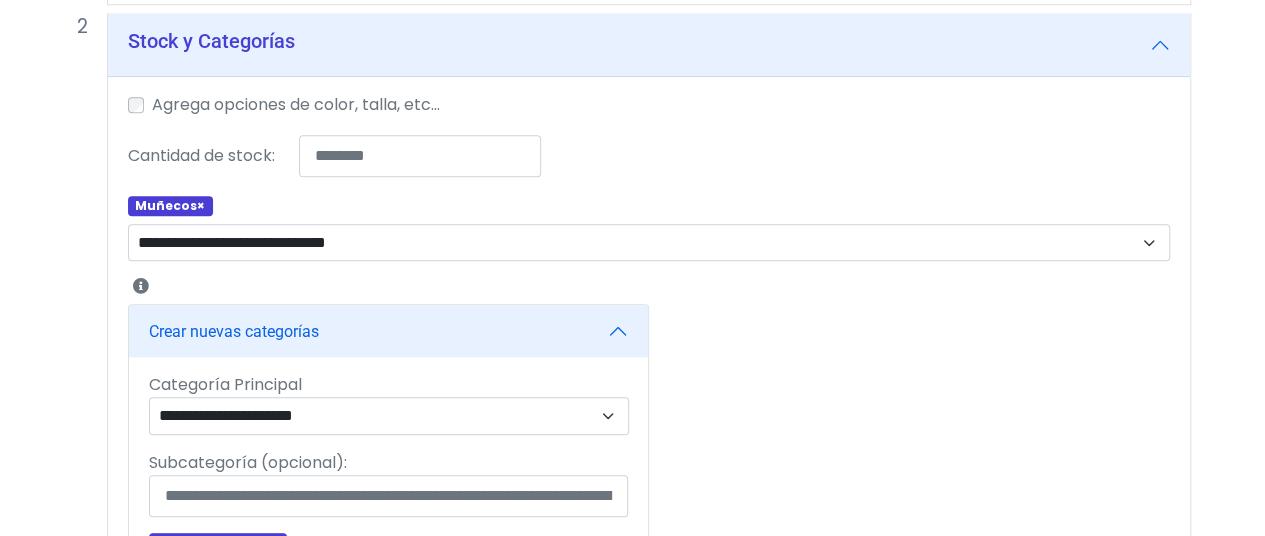 click on "Crear nuevas categorías" at bounding box center [388, 331] 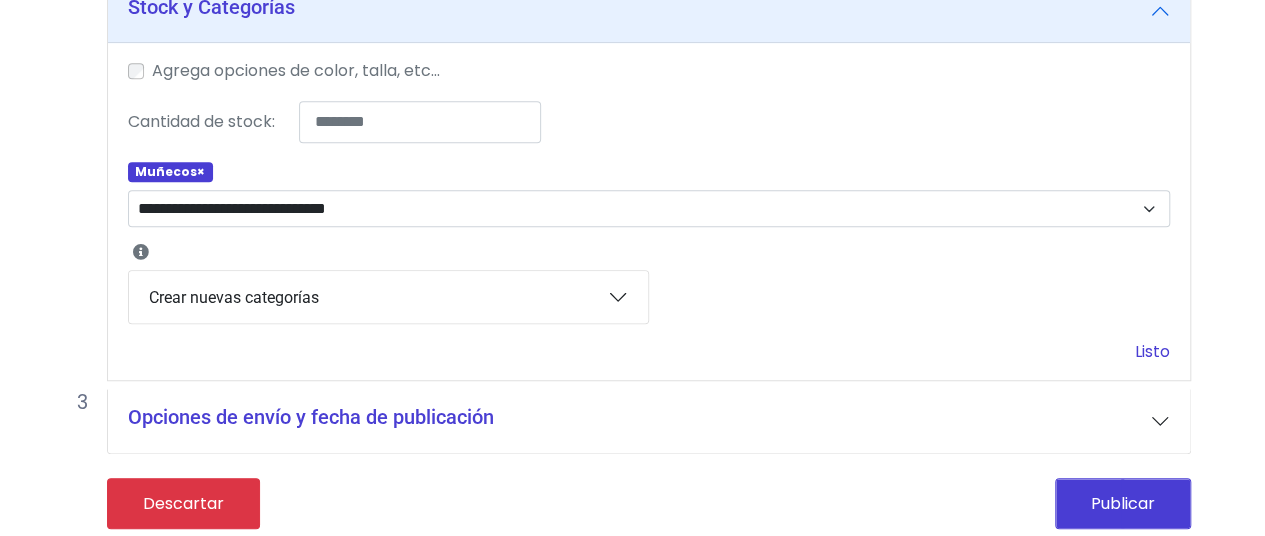 click on "Listo" at bounding box center [1152, 351] 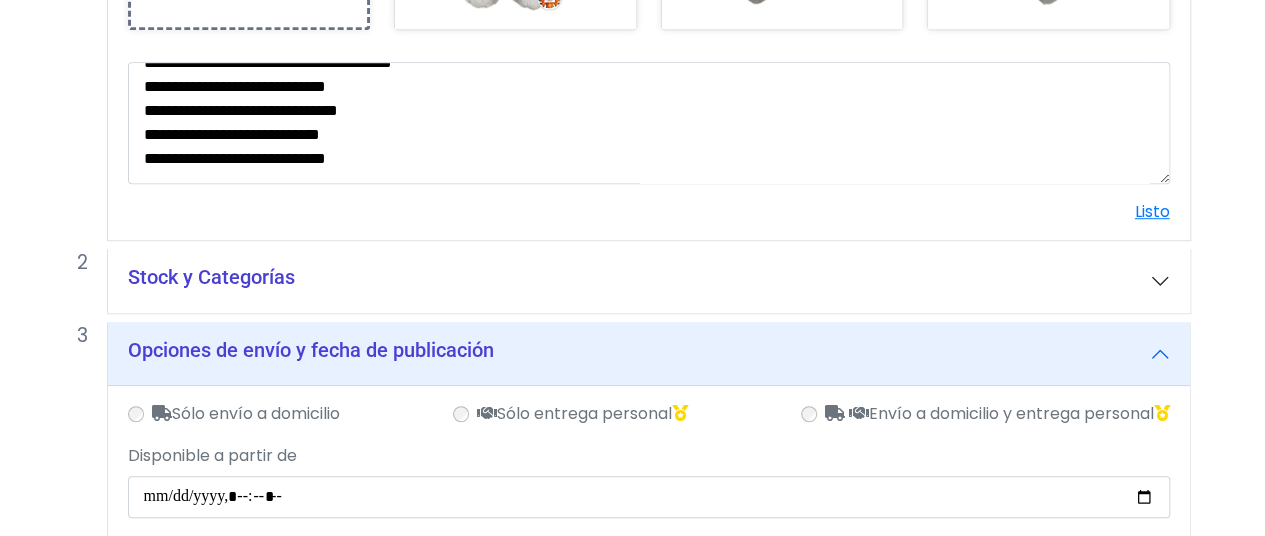 scroll, scrollTop: 716, scrollLeft: 0, axis: vertical 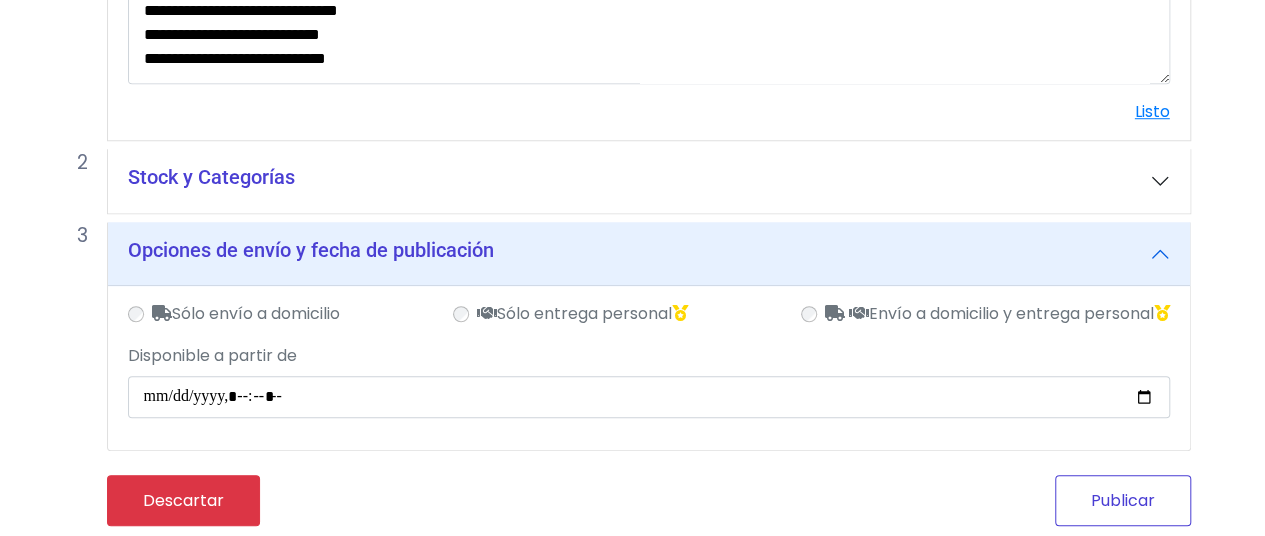 click on "Publicar" at bounding box center (1123, 500) 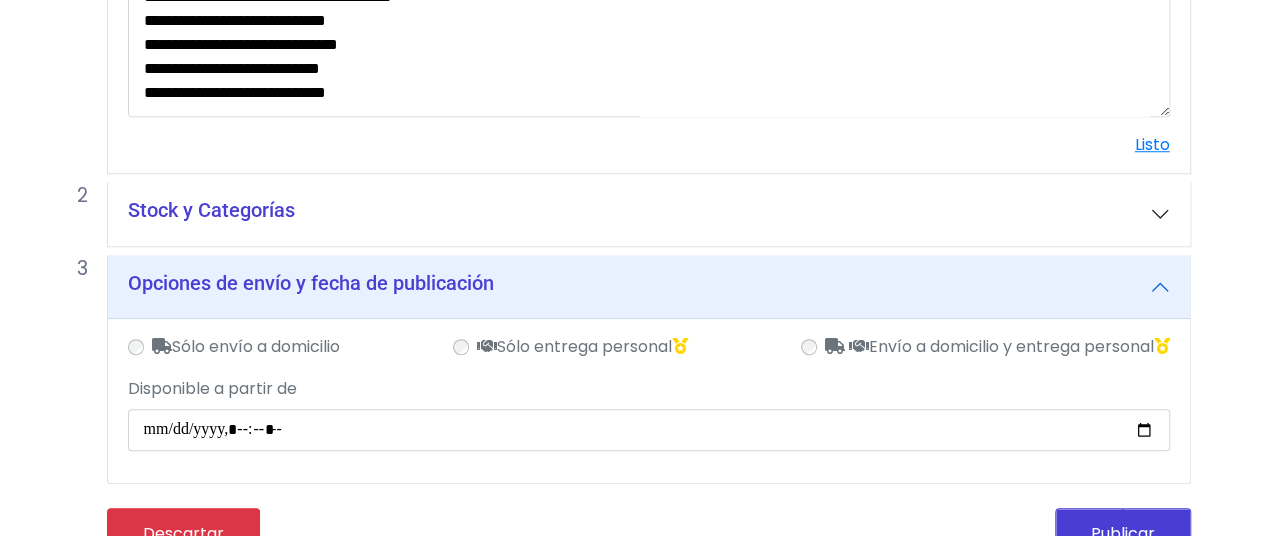 scroll, scrollTop: 749, scrollLeft: 0, axis: vertical 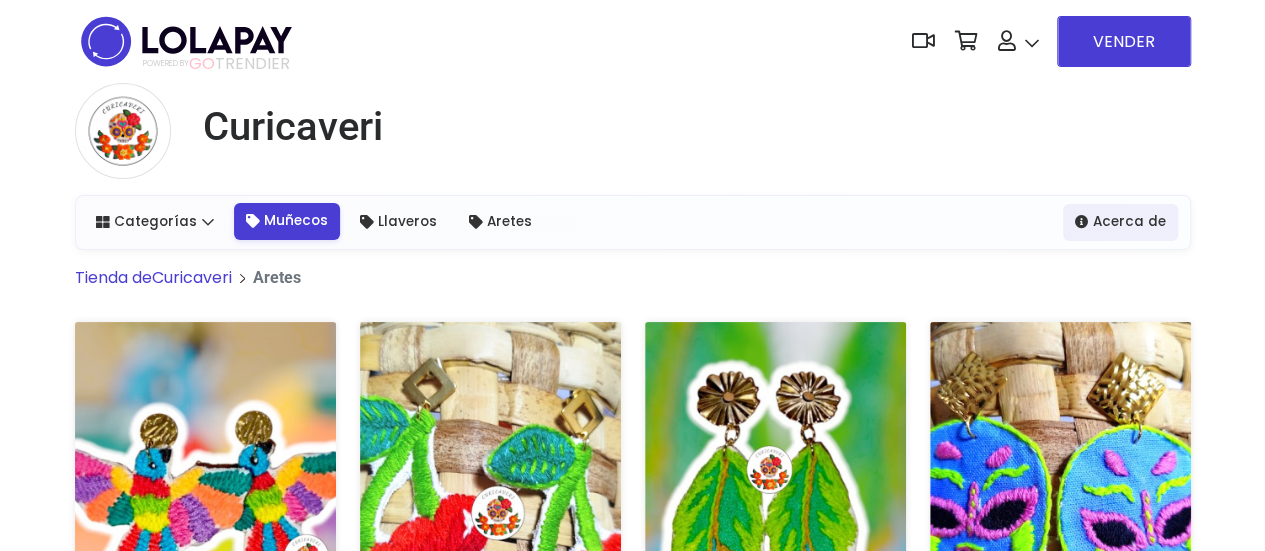 click on "Muñecos" at bounding box center [287, 221] 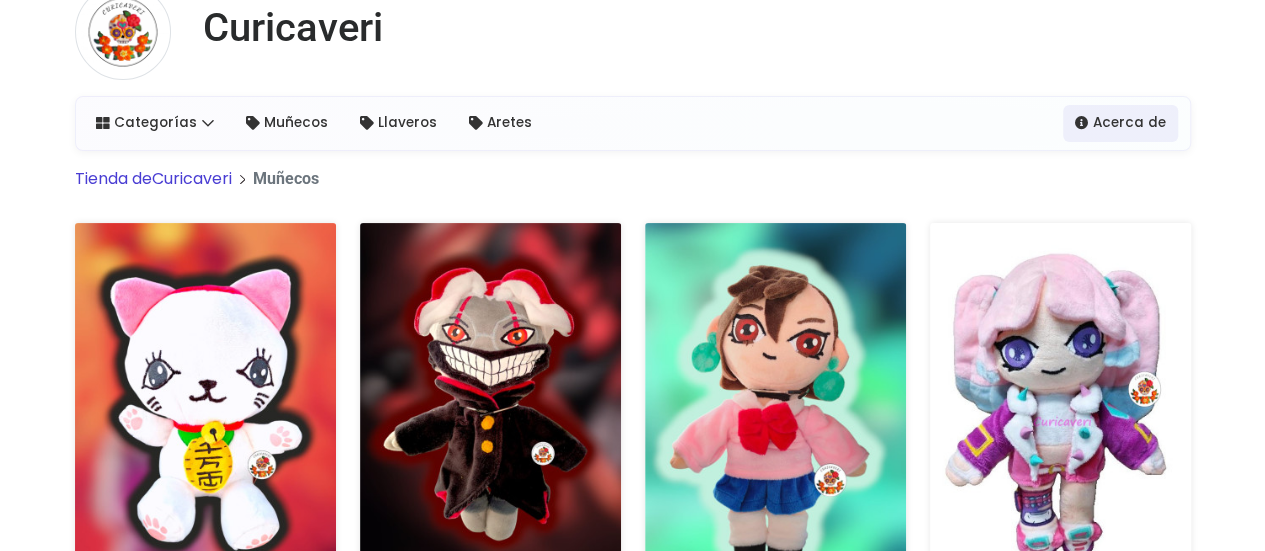 scroll, scrollTop: 300, scrollLeft: 0, axis: vertical 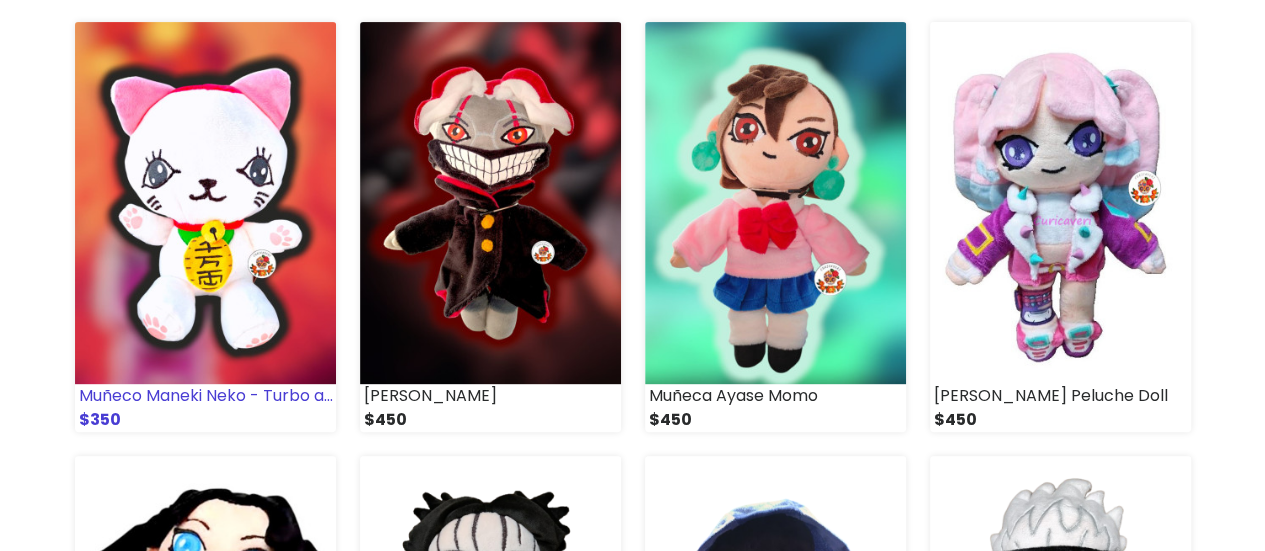 click at bounding box center [205, 203] 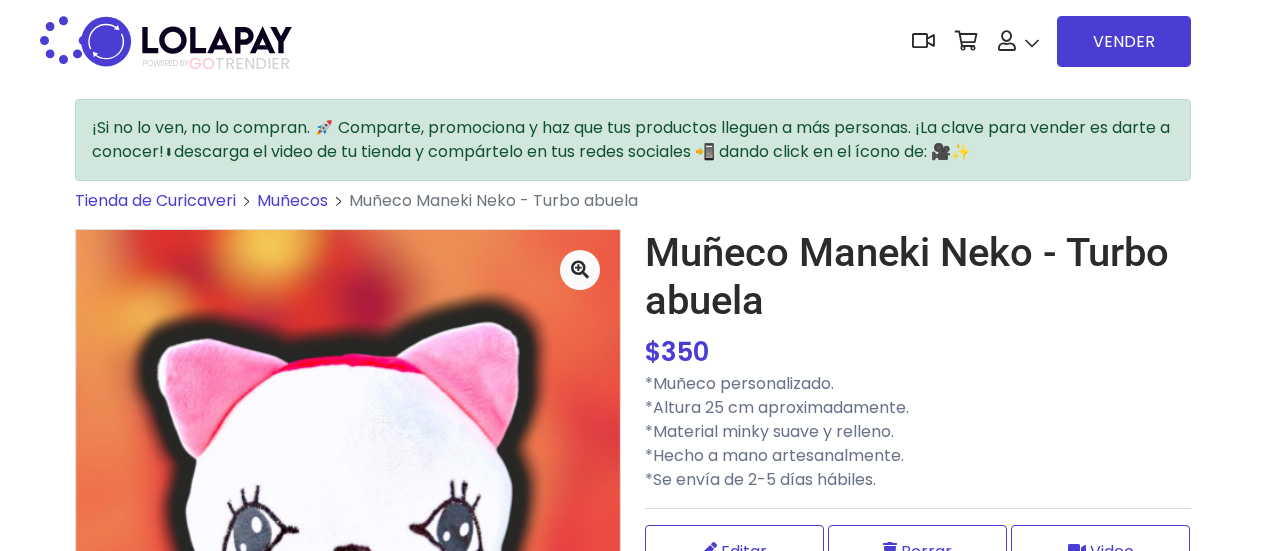 scroll, scrollTop: 0, scrollLeft: 0, axis: both 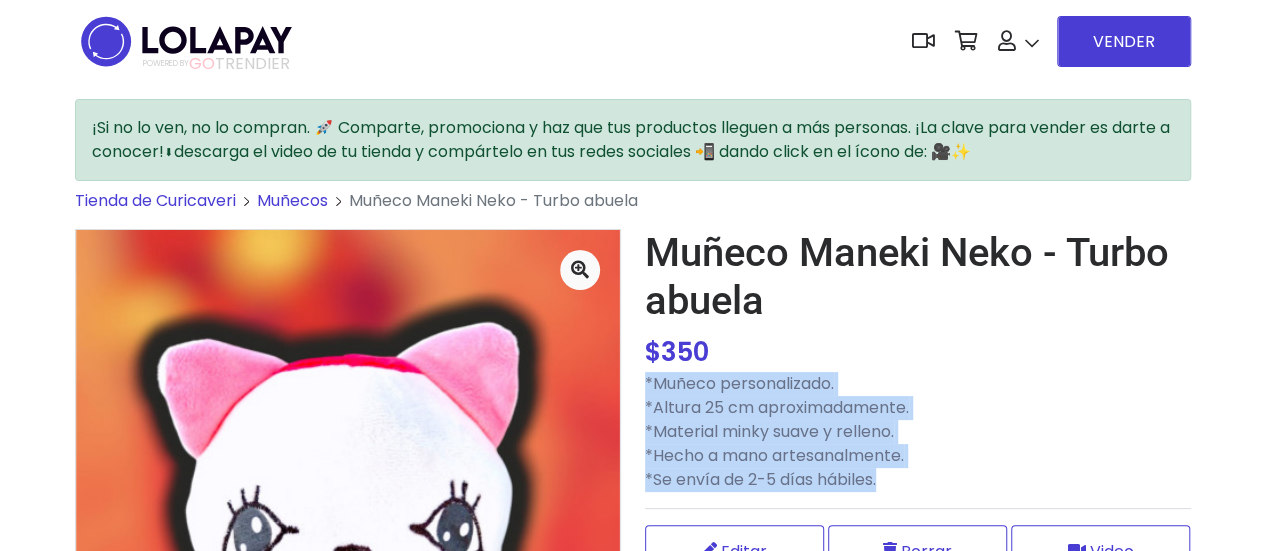 drag, startPoint x: 645, startPoint y: 383, endPoint x: 908, endPoint y: 487, distance: 282.8162 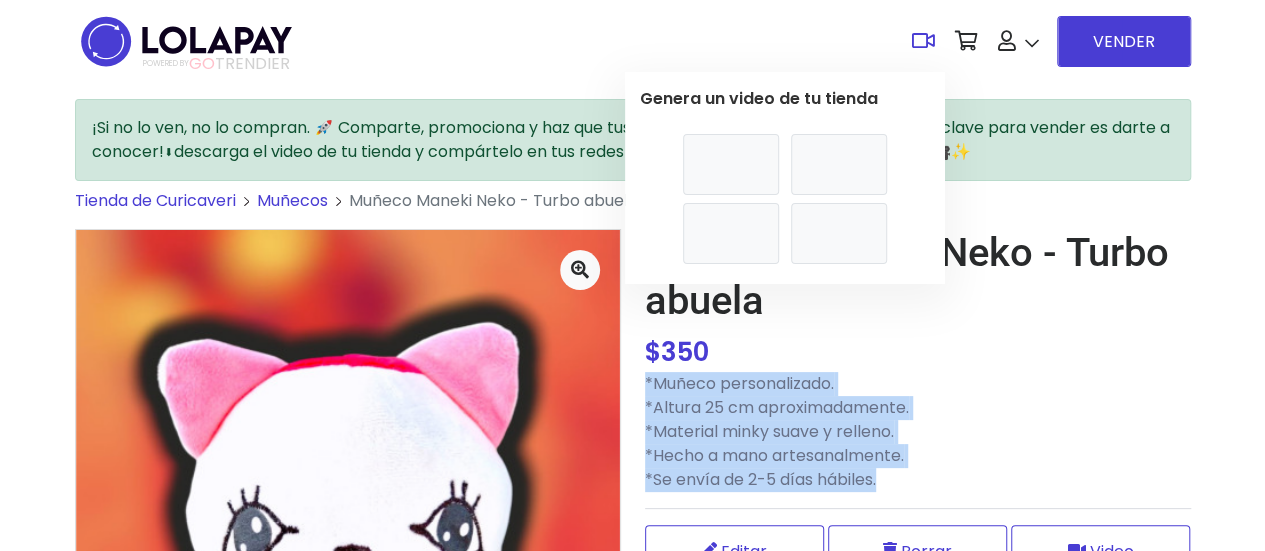 copy on "*Muñeco personalizado. *Altura 25 cm aproximadamente. *Material minky suave y relleno. *Hecho a mano artesanalmente. *Se envía de 2-5 días hábiles." 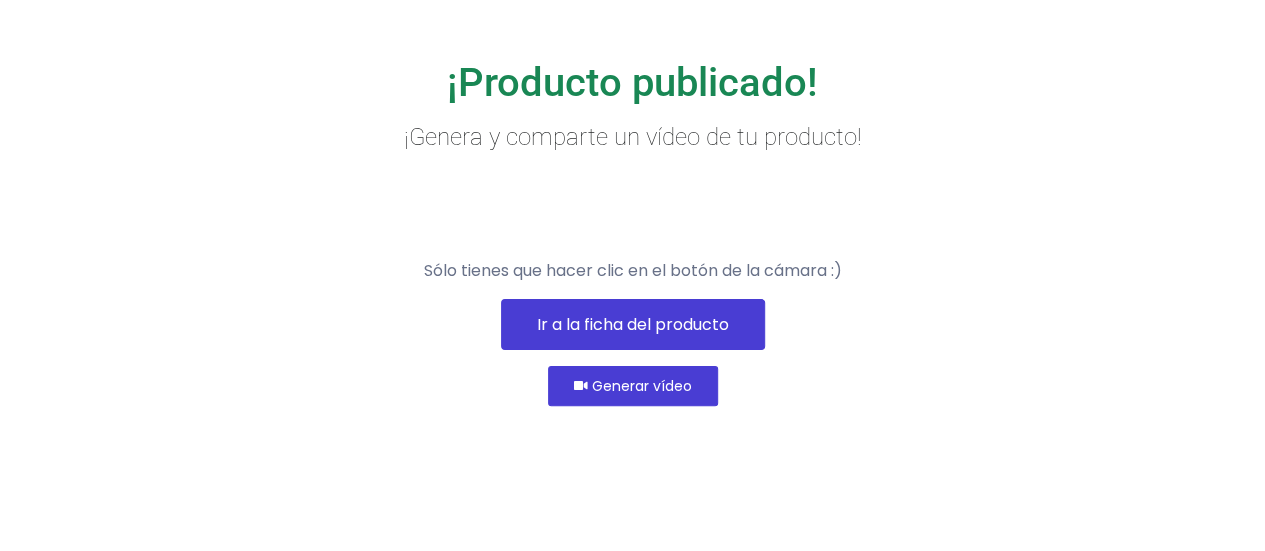 scroll, scrollTop: 152, scrollLeft: 0, axis: vertical 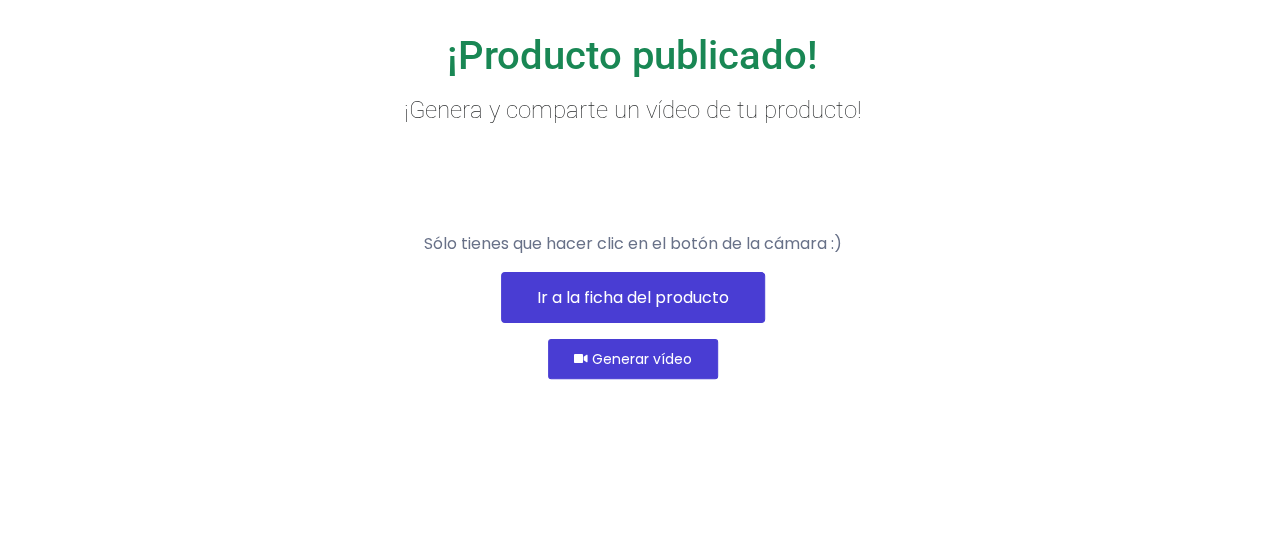 click on "Ir a la ficha del producto" at bounding box center [633, 297] 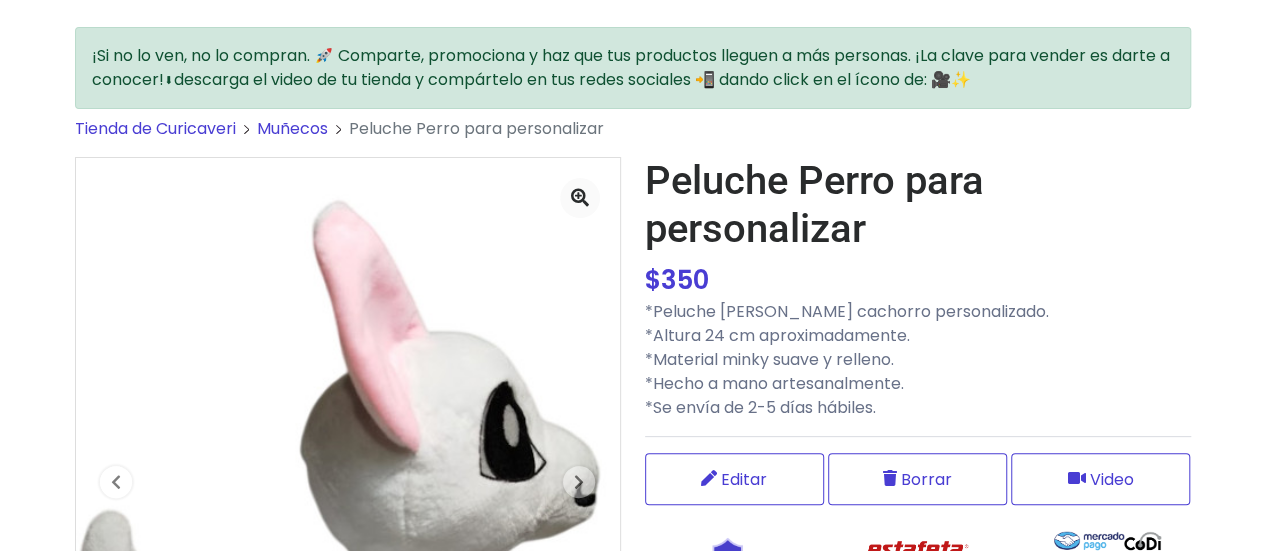 scroll, scrollTop: 0, scrollLeft: 0, axis: both 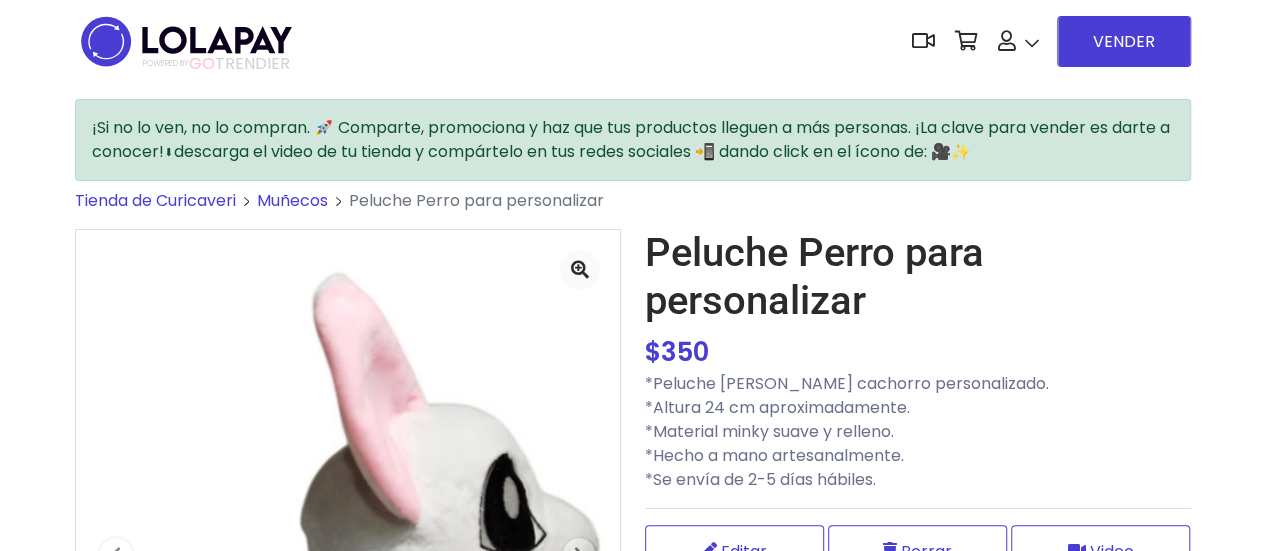 click on "Muñecos" at bounding box center [292, 200] 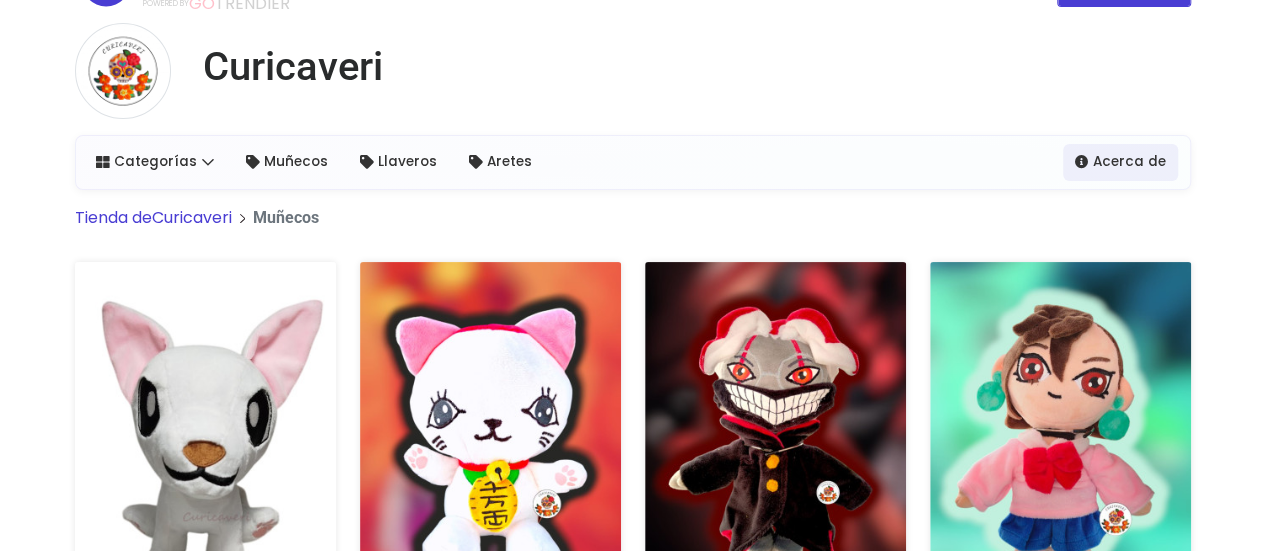scroll, scrollTop: 0, scrollLeft: 0, axis: both 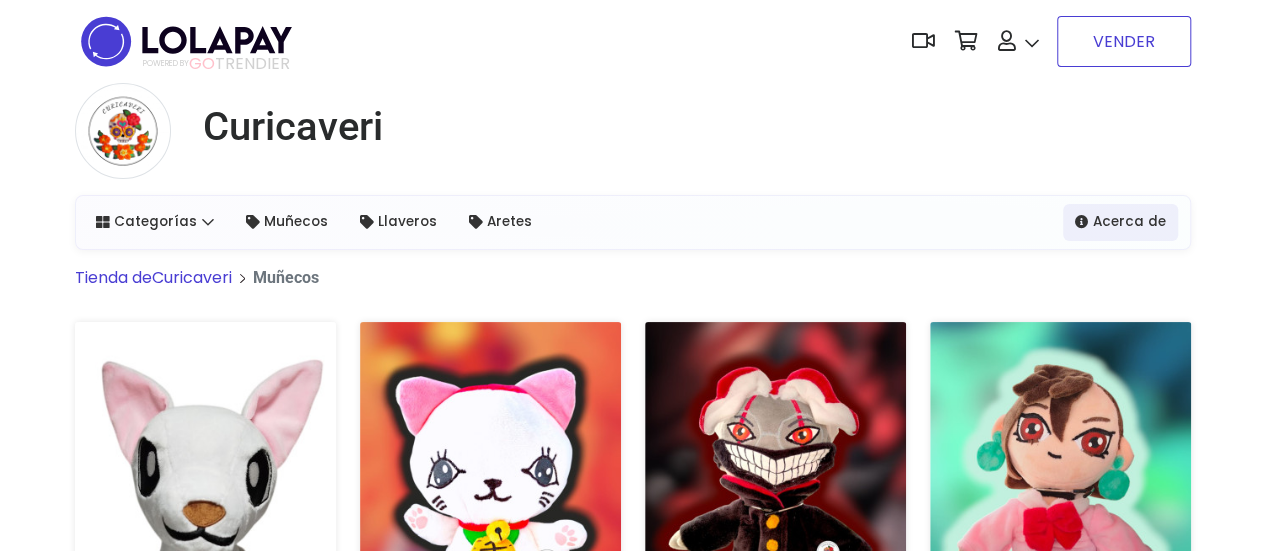 click on "VENDER" at bounding box center (1124, 41) 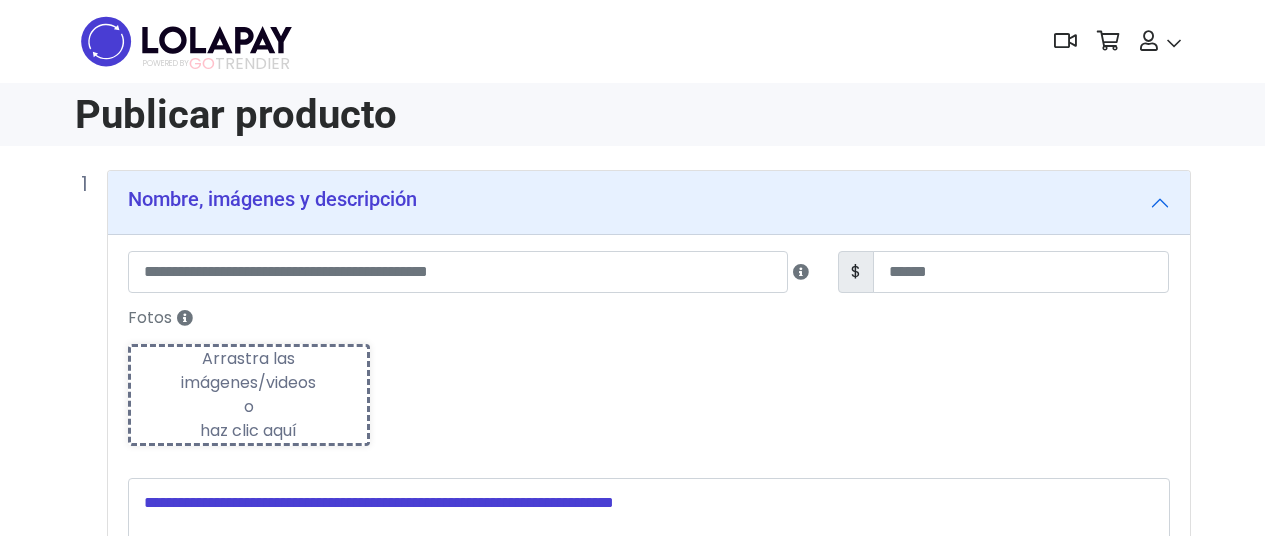 scroll, scrollTop: 0, scrollLeft: 0, axis: both 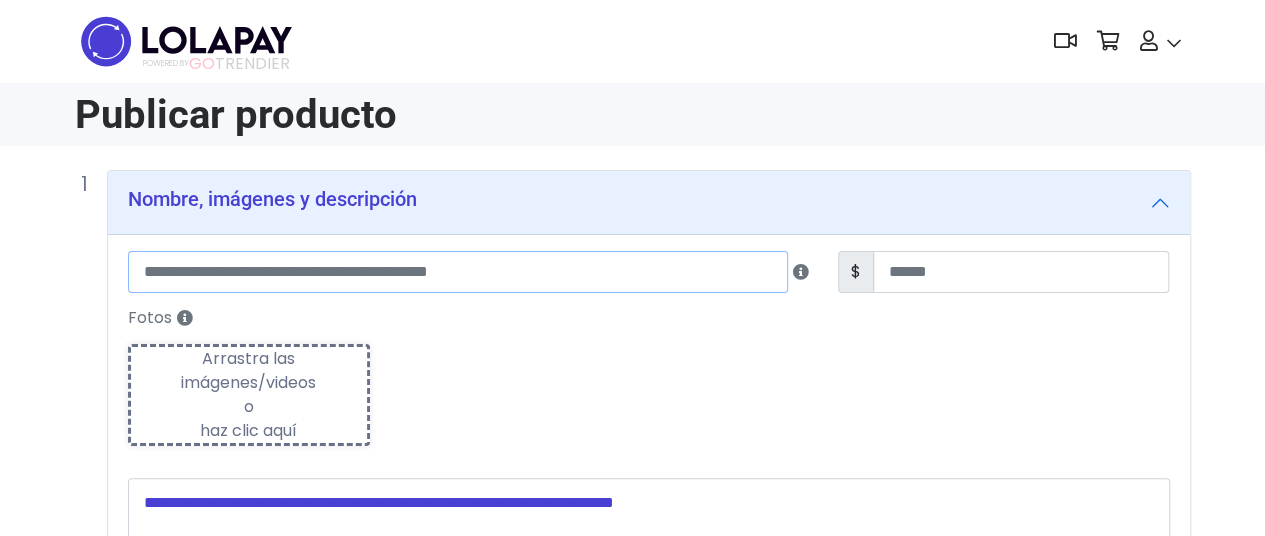 click at bounding box center (458, 272) 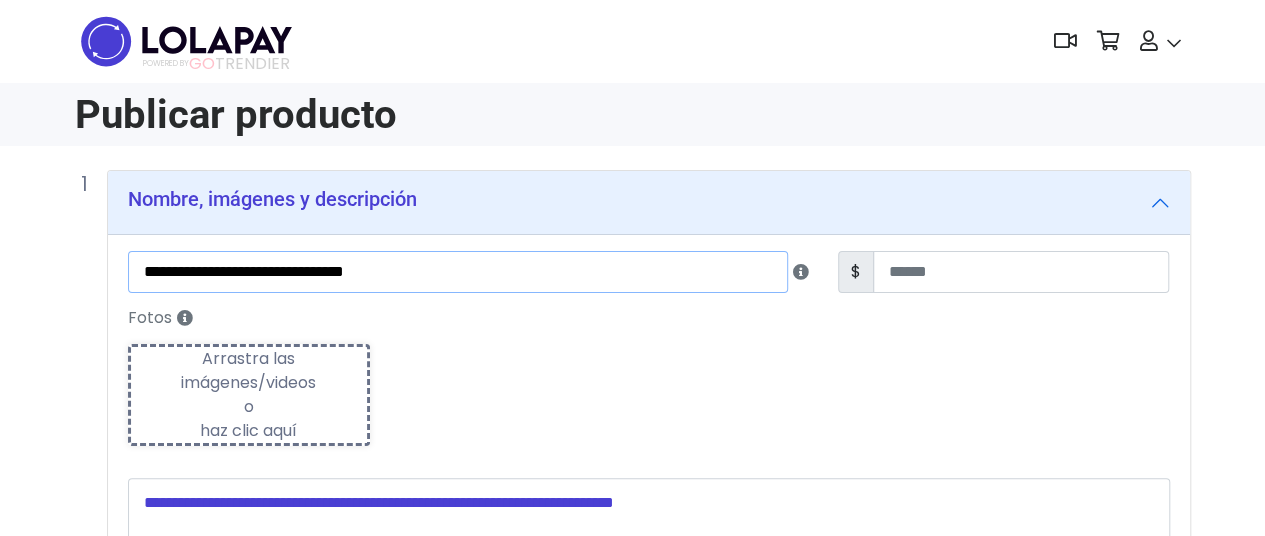 type on "**********" 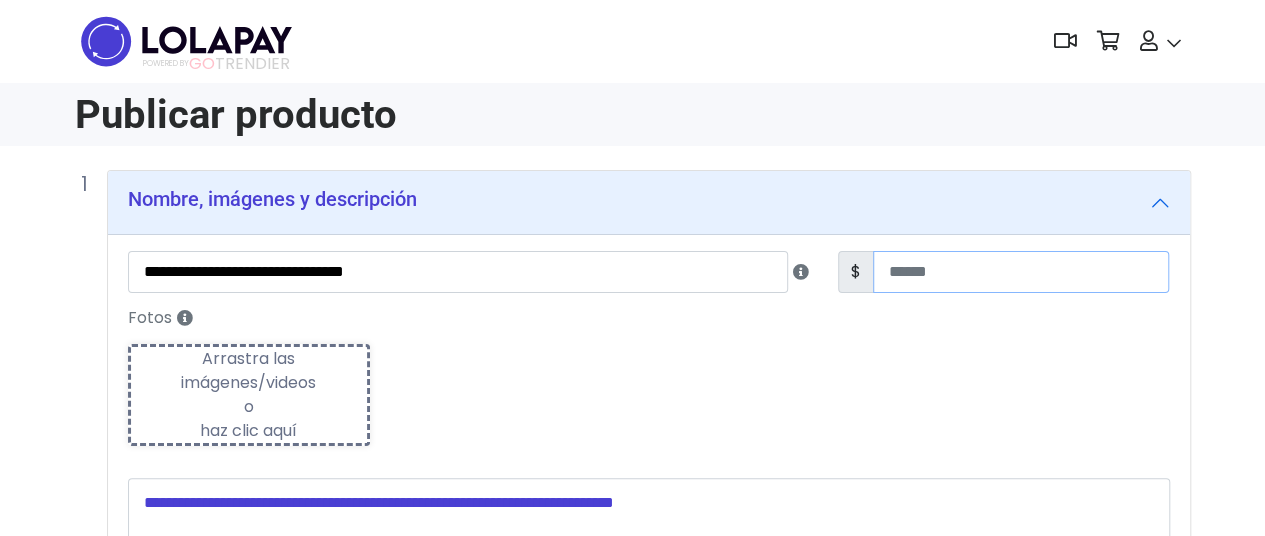 click at bounding box center [1021, 272] 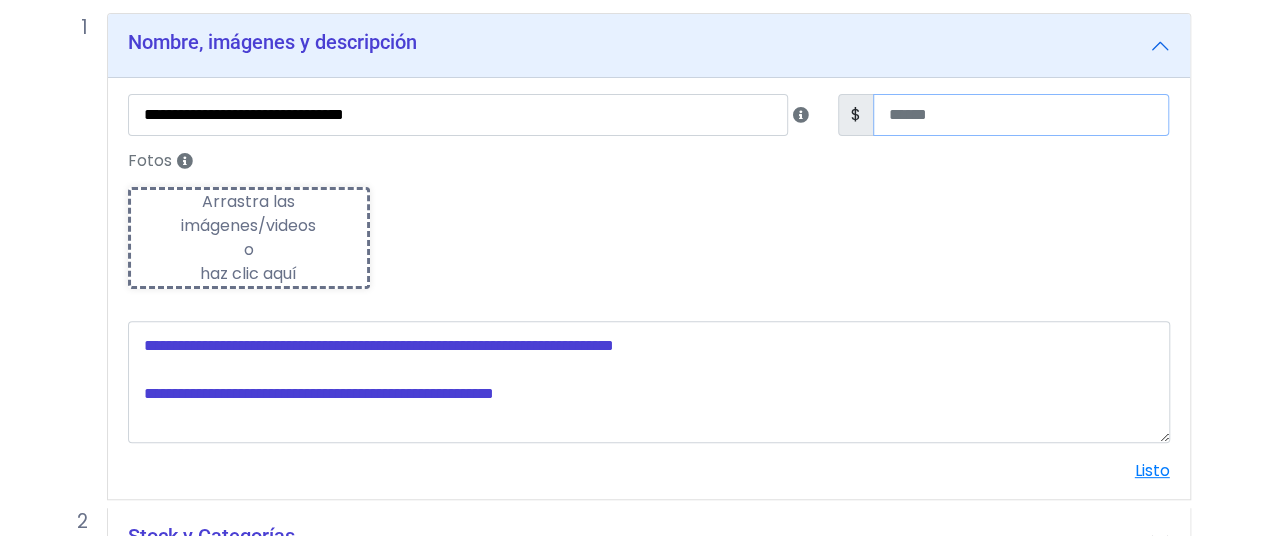 scroll, scrollTop: 300, scrollLeft: 0, axis: vertical 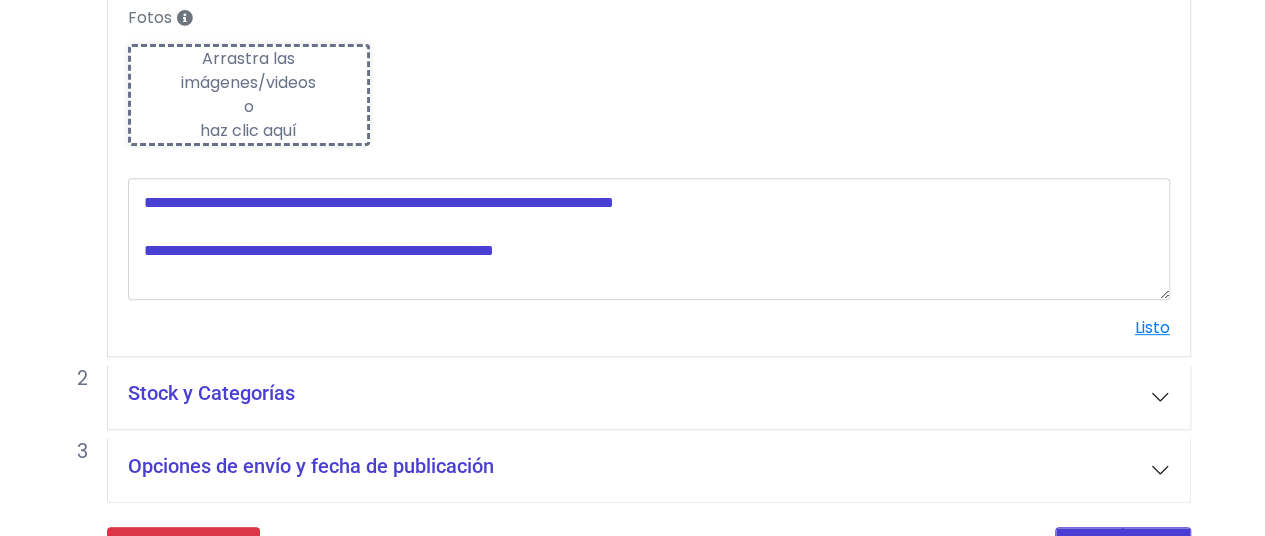 type on "***" 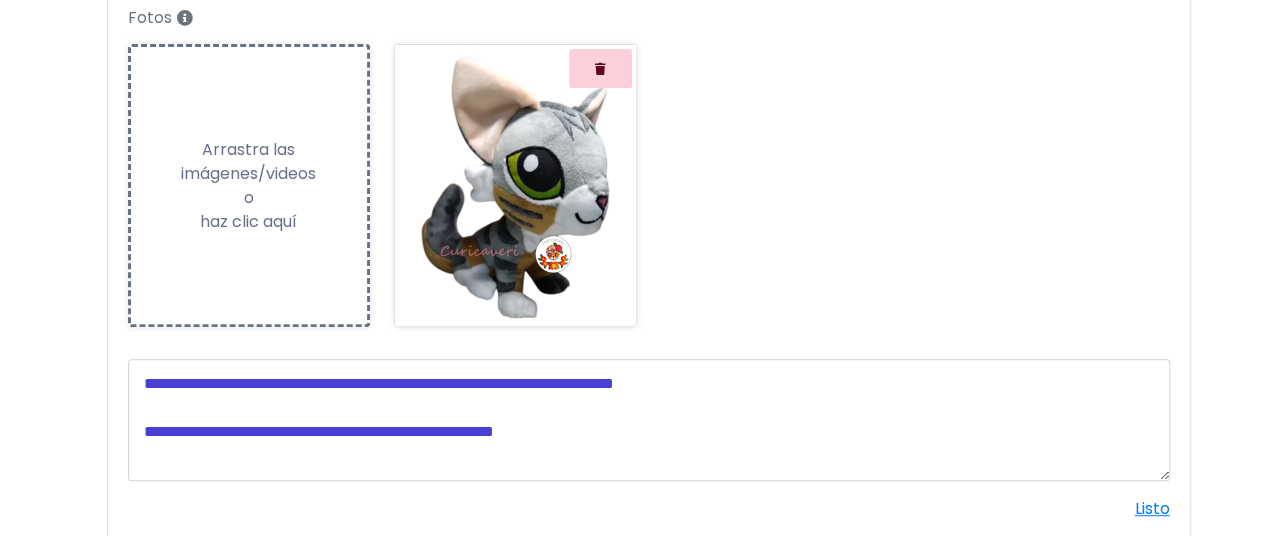 click on "Arrastra las
imágenes/videos
o
haz clic aquí" at bounding box center [249, 186] 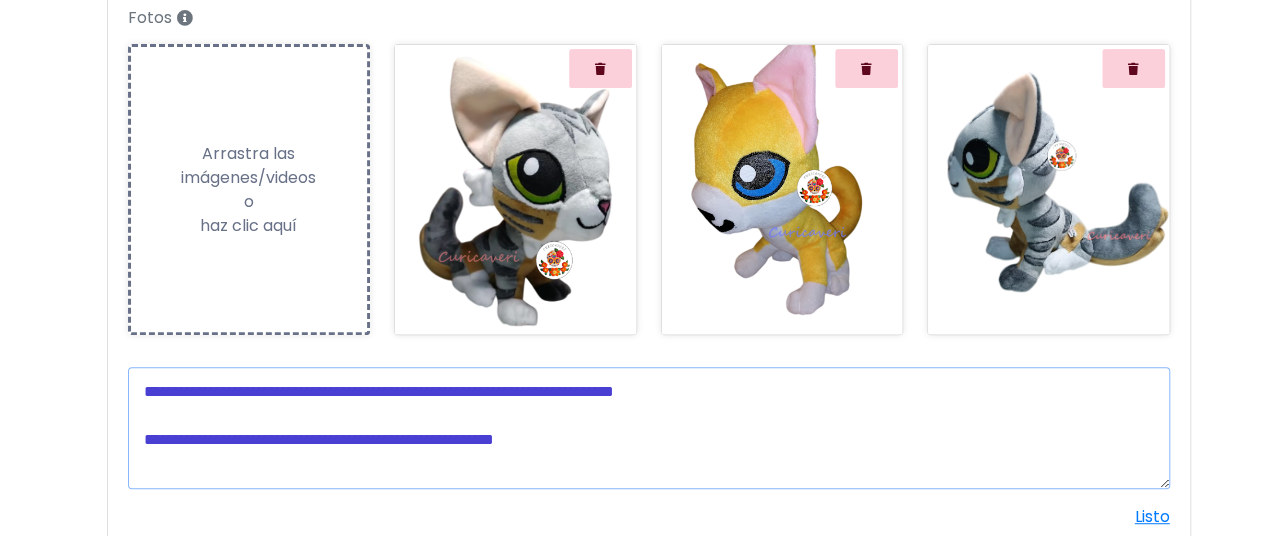click at bounding box center (649, 428) 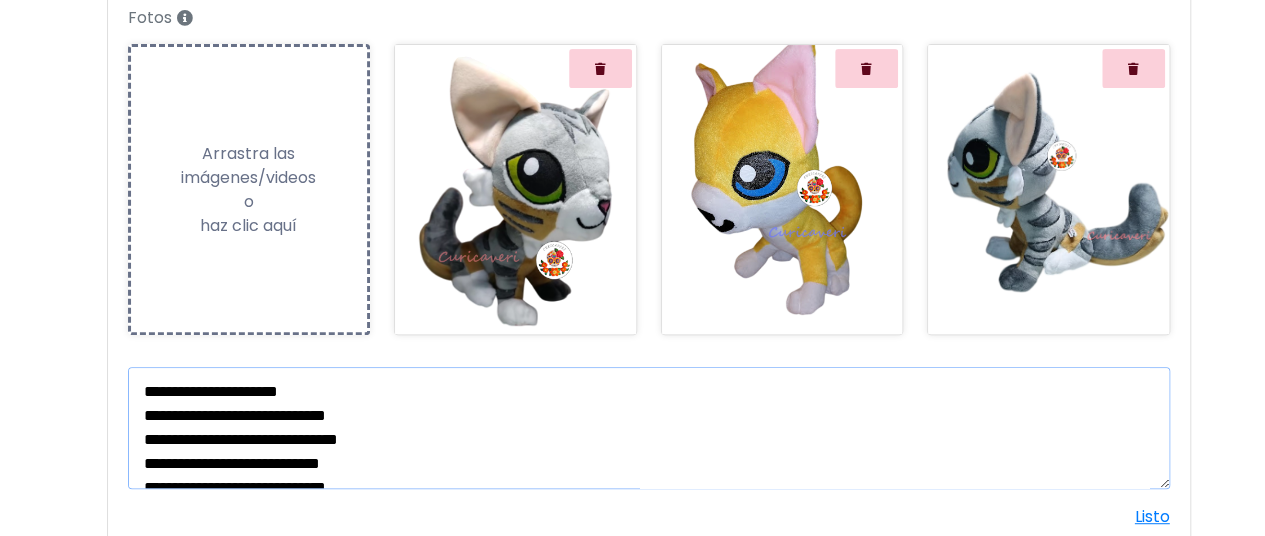 scroll, scrollTop: 11, scrollLeft: 0, axis: vertical 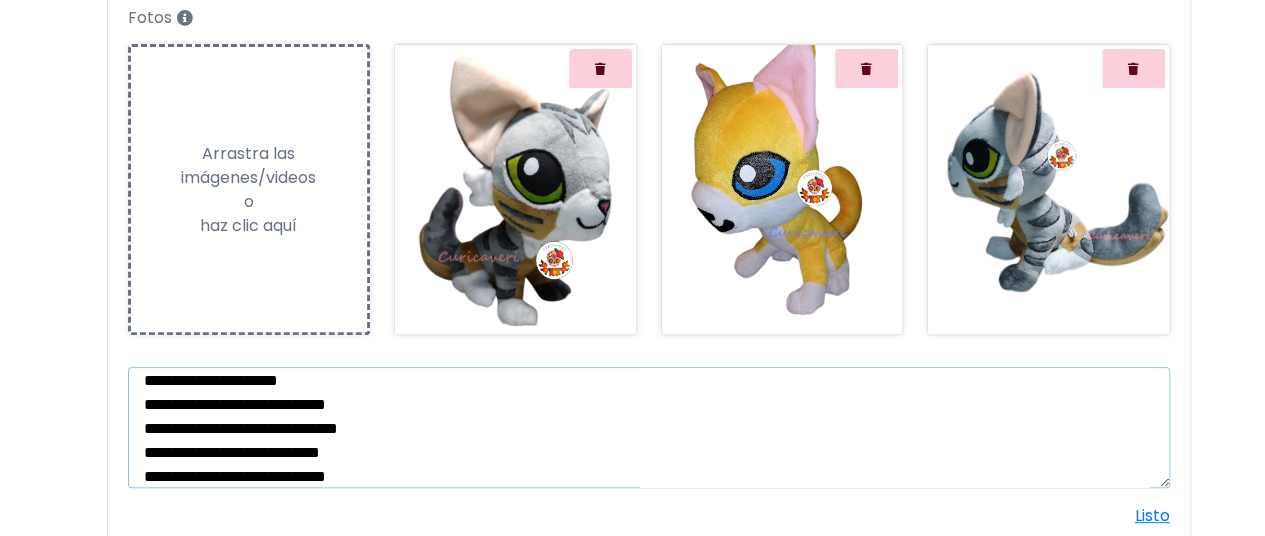 drag, startPoint x: 329, startPoint y: 377, endPoint x: 154, endPoint y: 385, distance: 175.18275 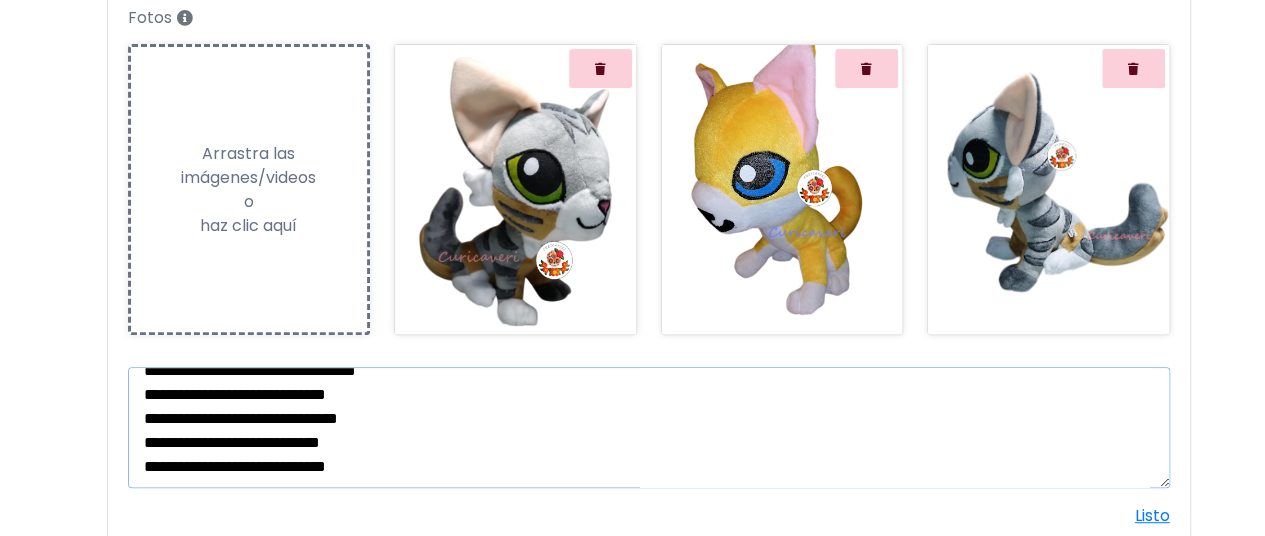 scroll, scrollTop: 24, scrollLeft: 0, axis: vertical 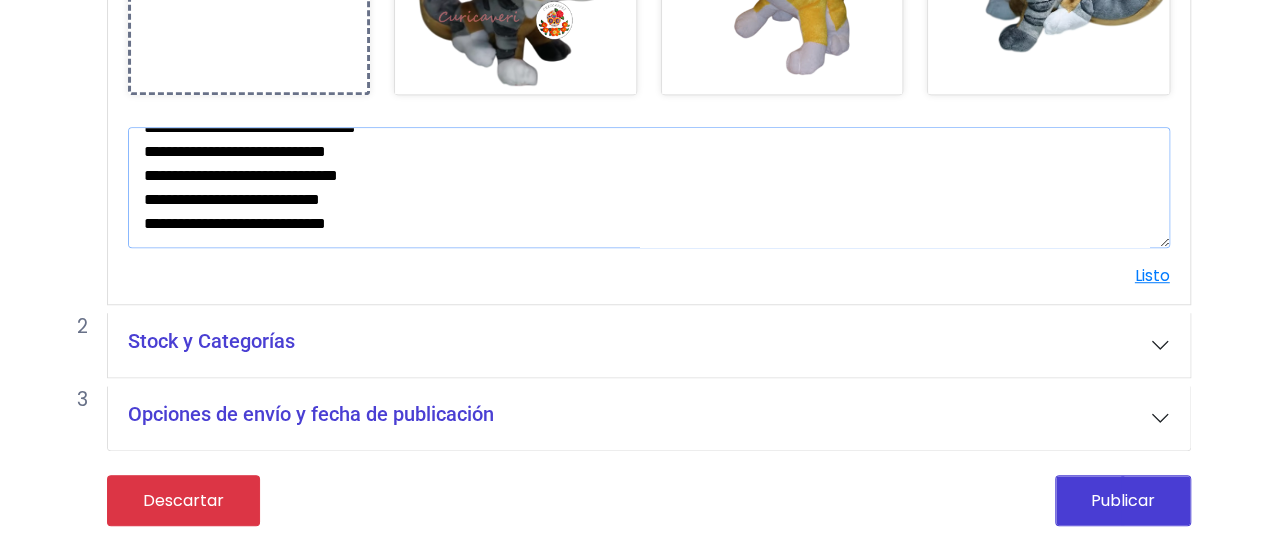 type on "**********" 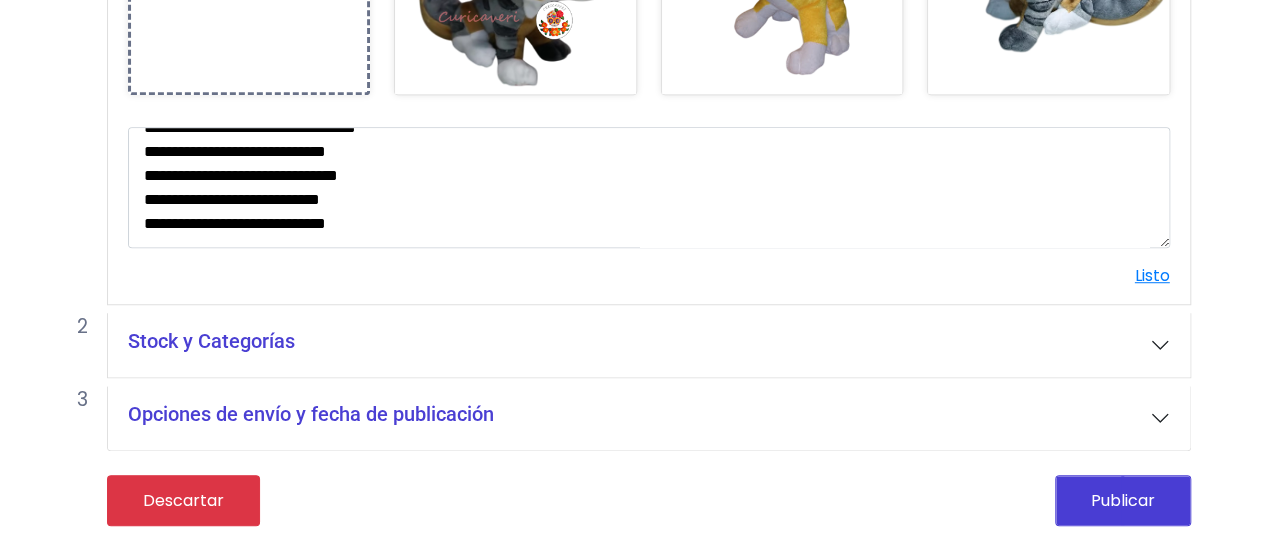 click on "Stock y Categorías" at bounding box center (649, 345) 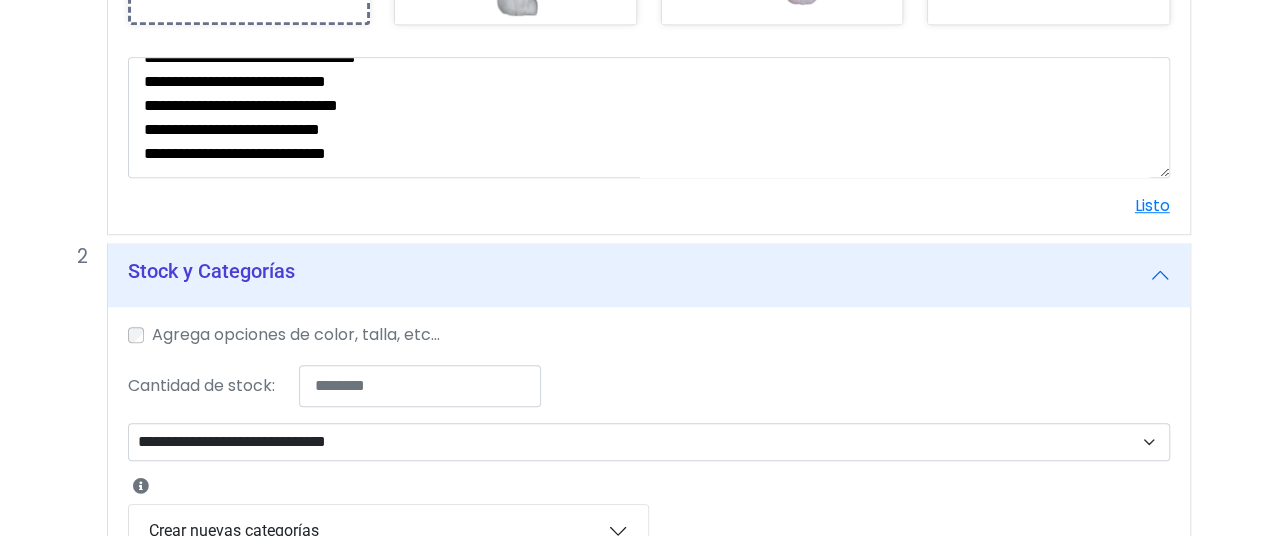 scroll, scrollTop: 640, scrollLeft: 0, axis: vertical 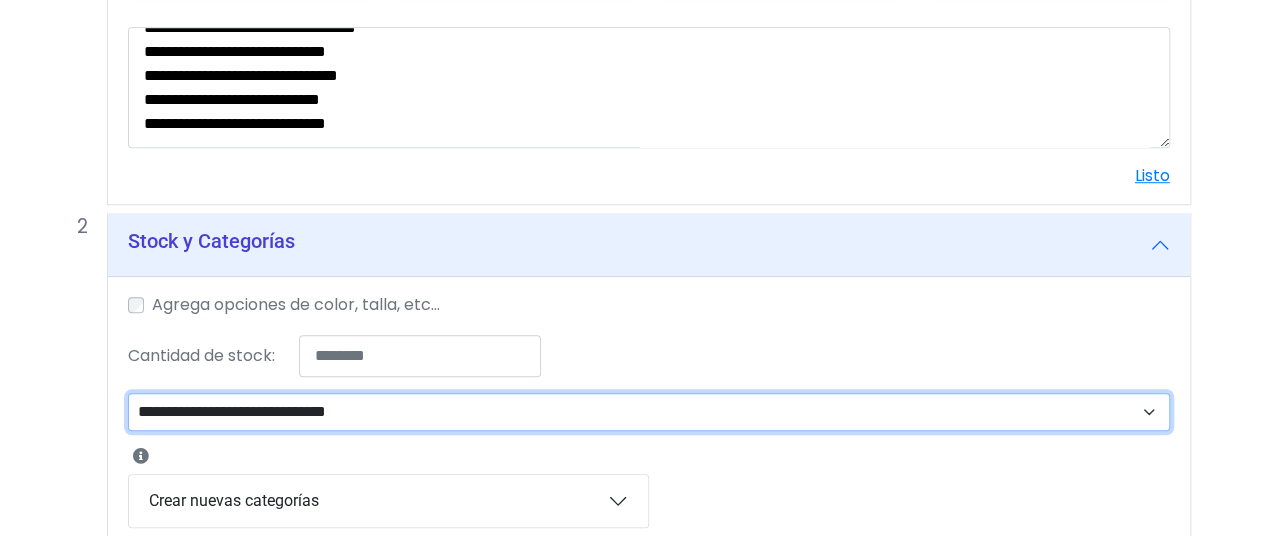 click on "**********" at bounding box center (649, 411) 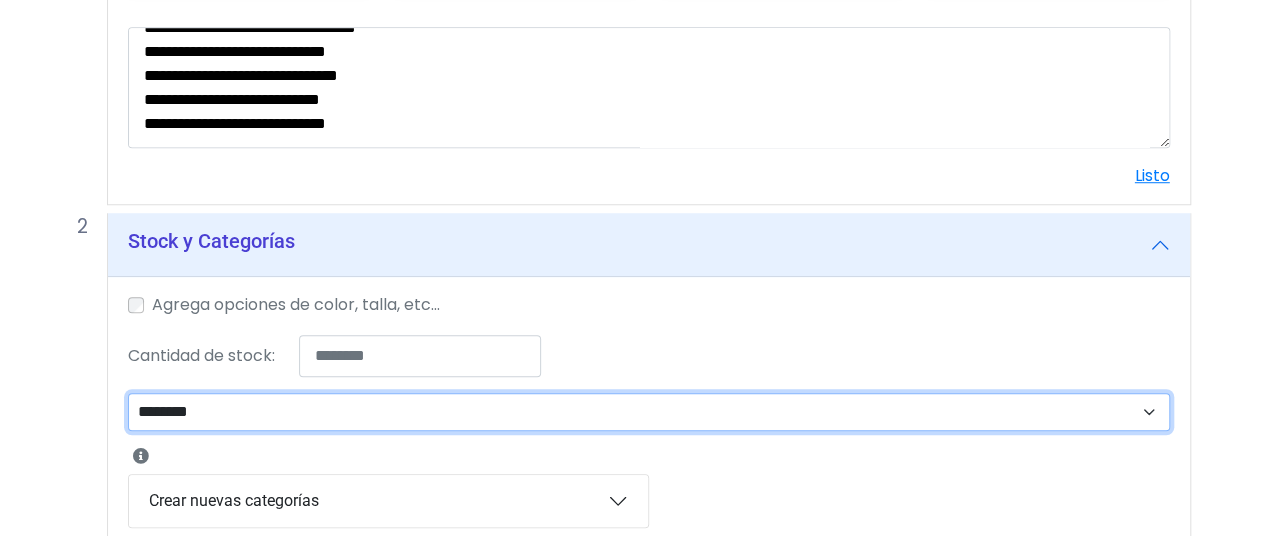 click on "**********" at bounding box center [649, 411] 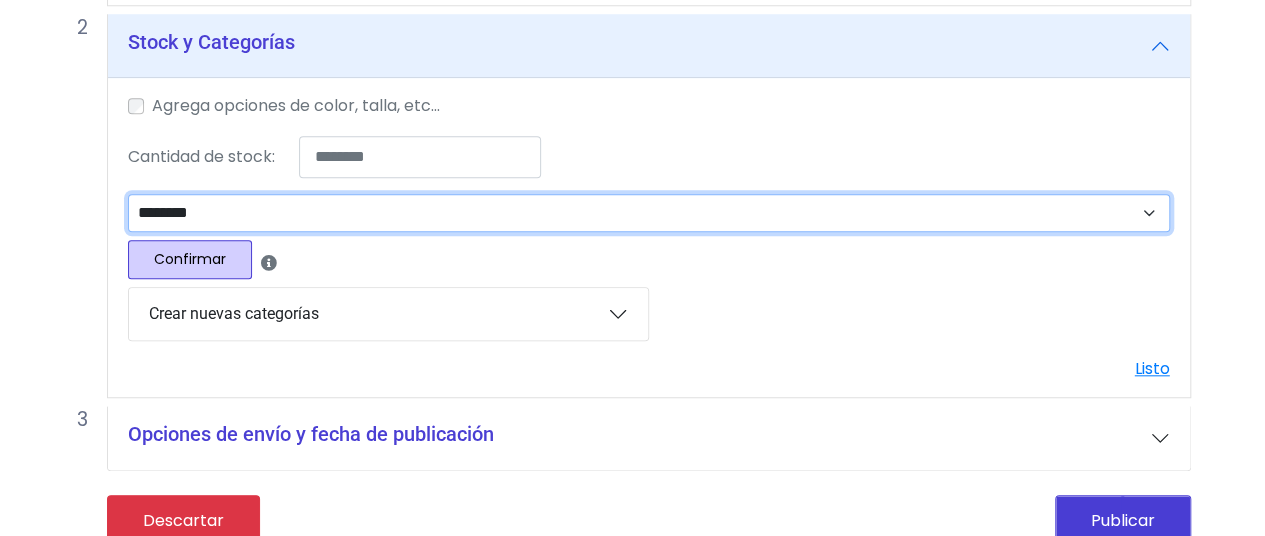 scroll, scrollTop: 856, scrollLeft: 0, axis: vertical 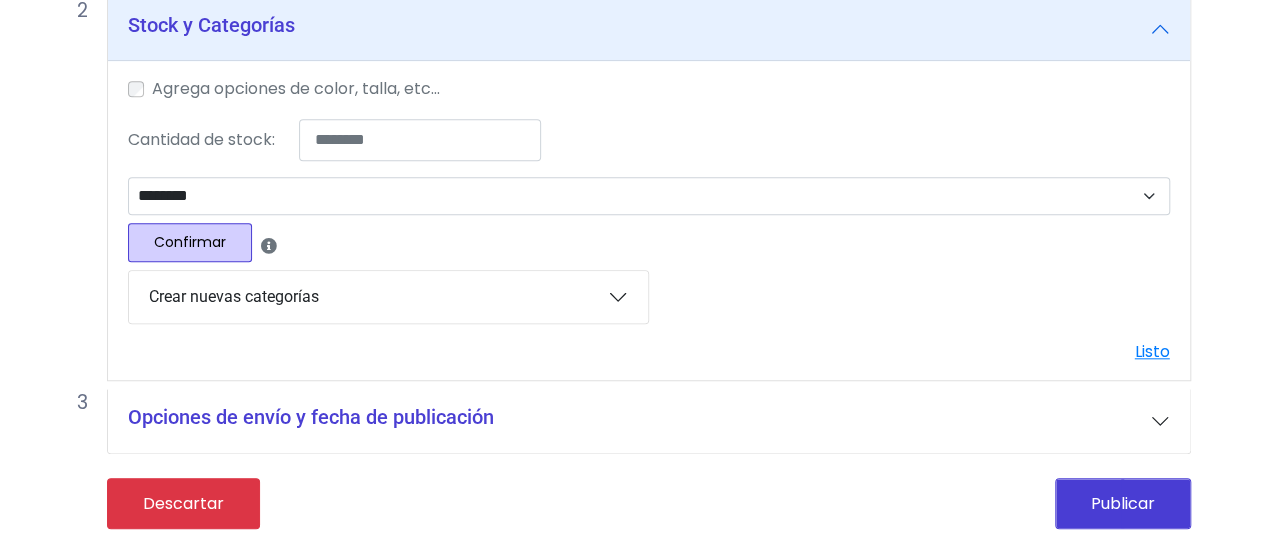 click on "Confirmar" at bounding box center (190, 242) 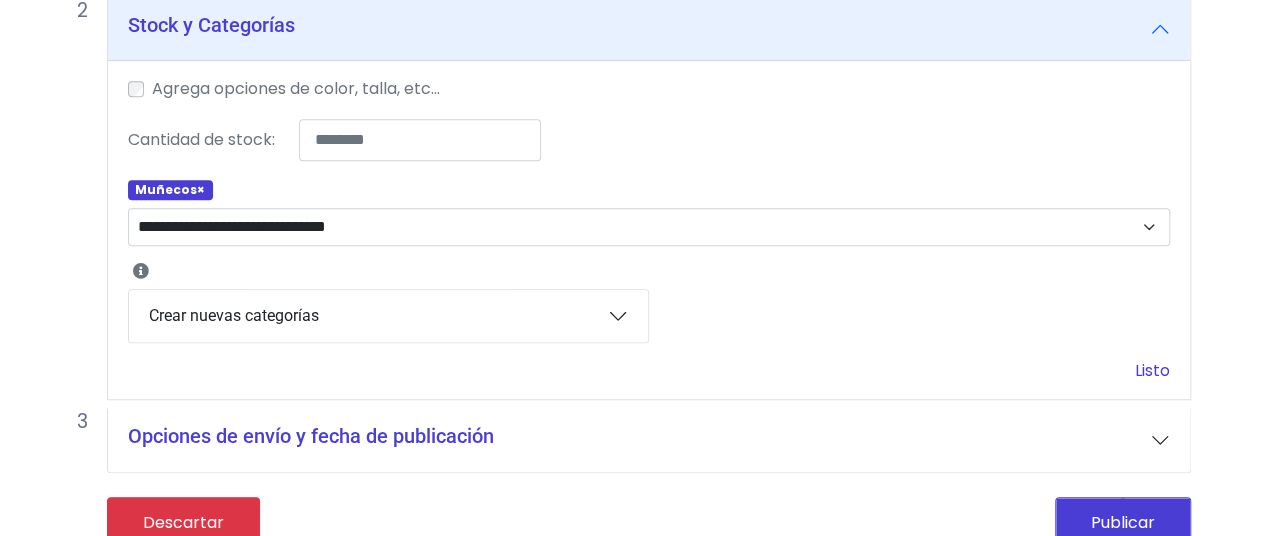 click on "Listo" at bounding box center (1152, 370) 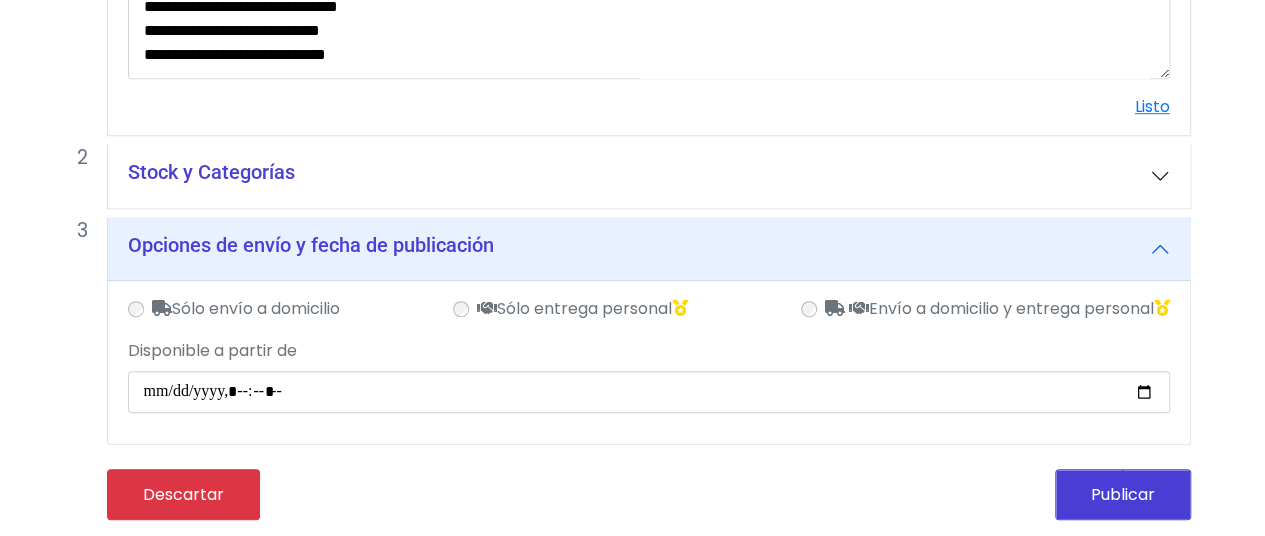 scroll, scrollTop: 704, scrollLeft: 0, axis: vertical 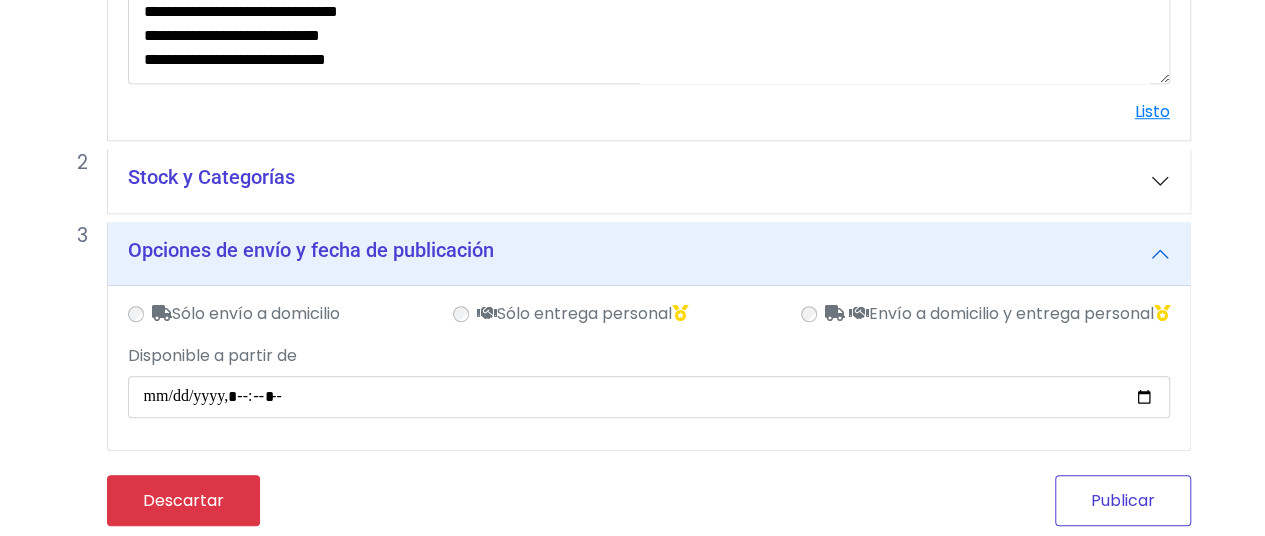 click on "Publicar" at bounding box center (1123, 500) 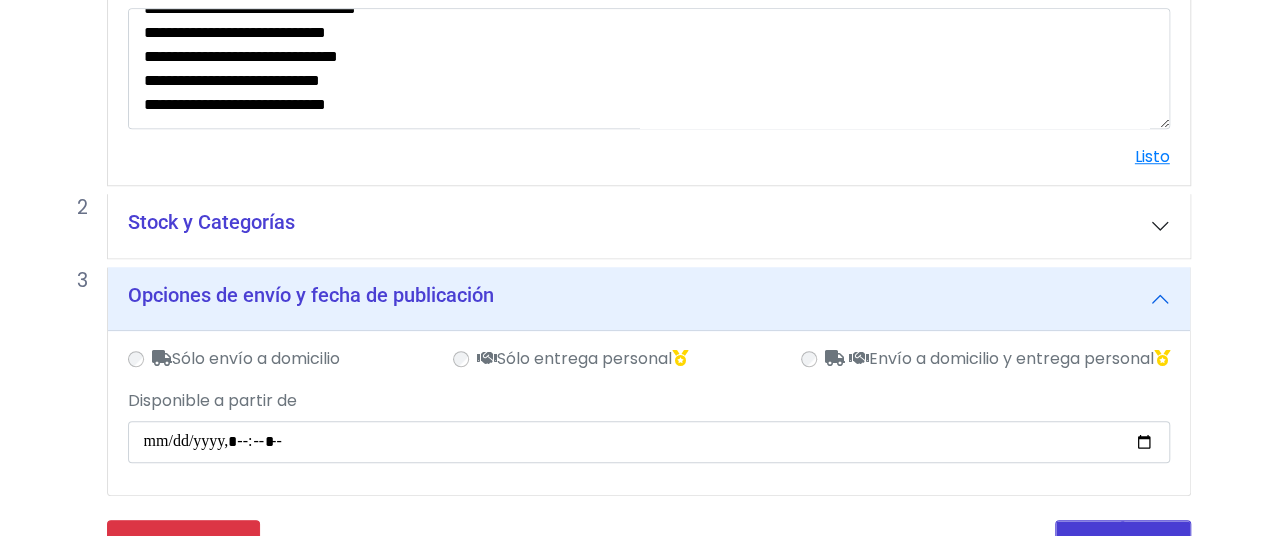 scroll, scrollTop: 749, scrollLeft: 0, axis: vertical 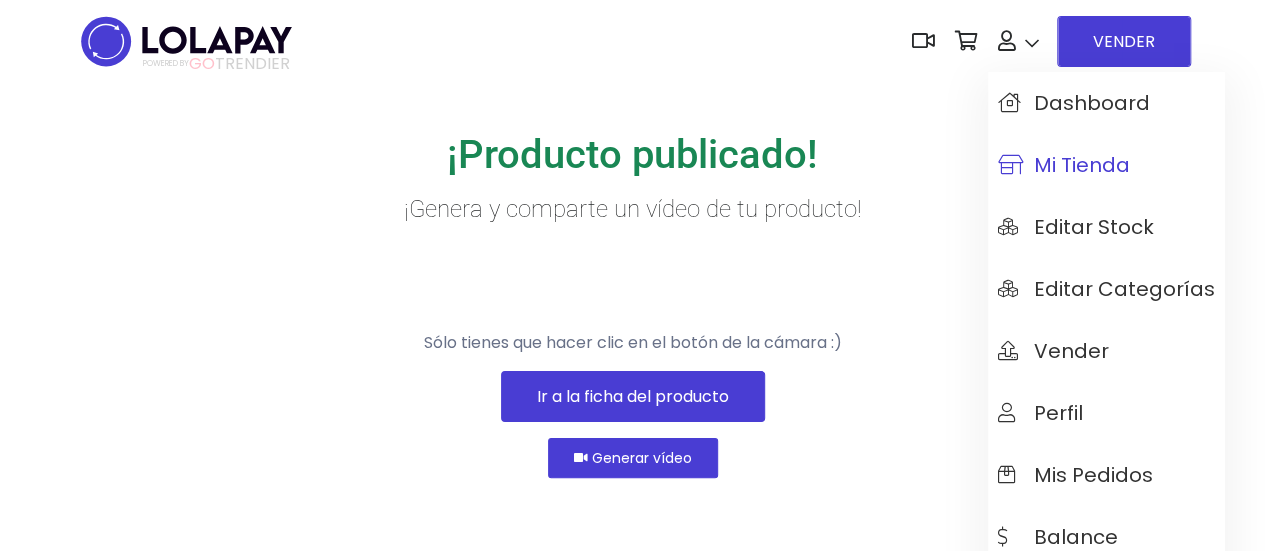 click on "Mi tienda" at bounding box center (1064, 165) 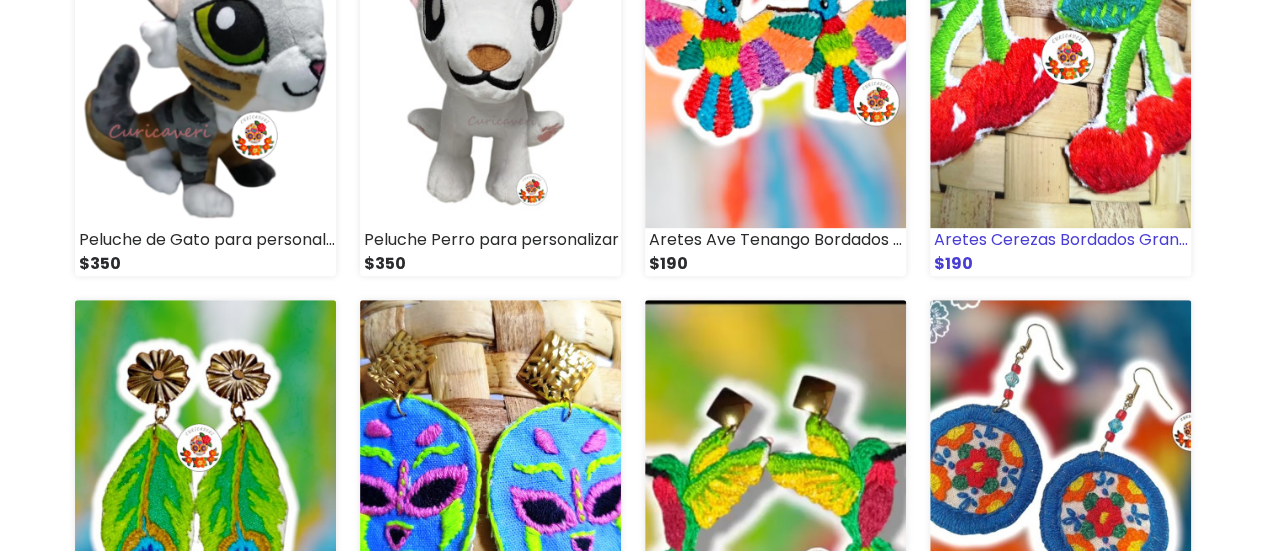 scroll, scrollTop: 100, scrollLeft: 0, axis: vertical 